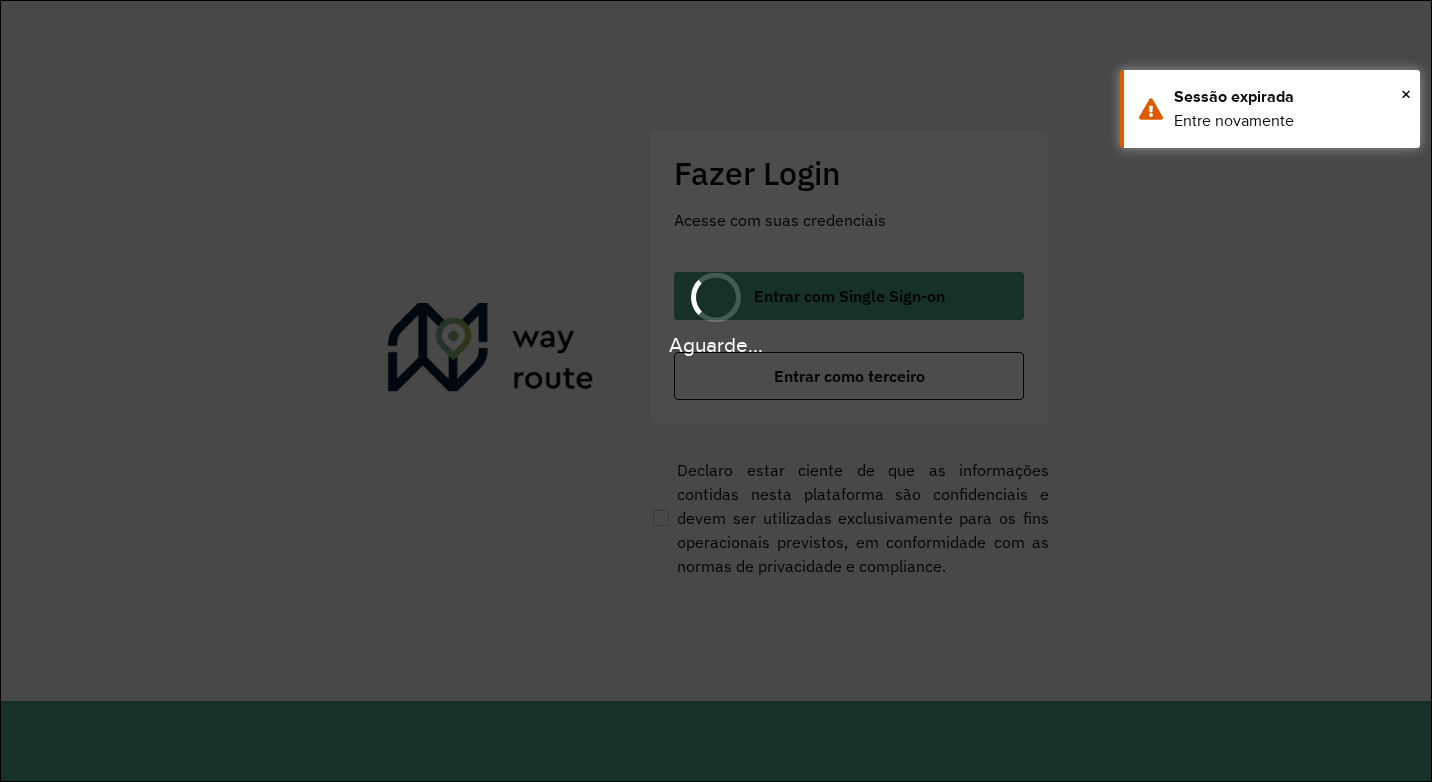 scroll, scrollTop: 0, scrollLeft: 0, axis: both 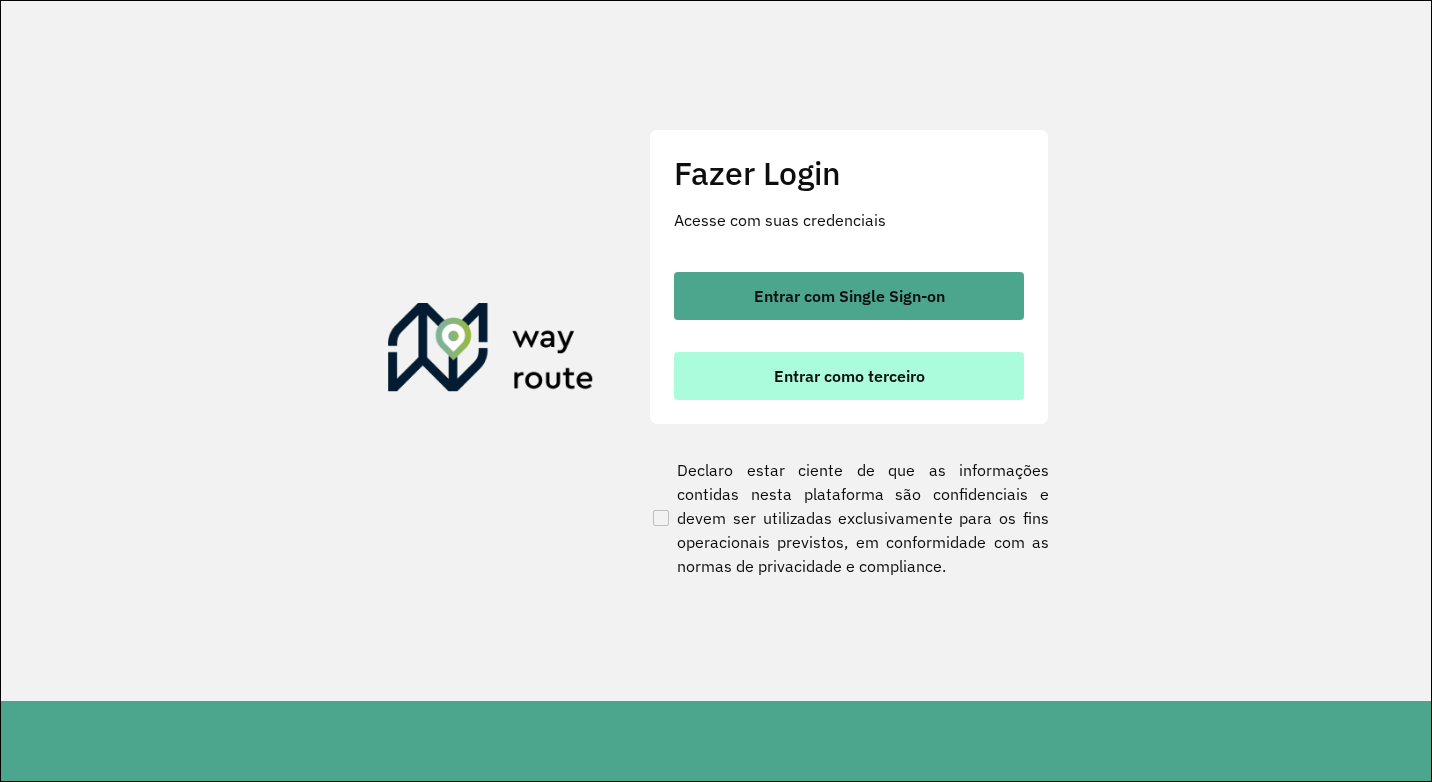 click on "Entrar como terceiro" at bounding box center [849, 376] 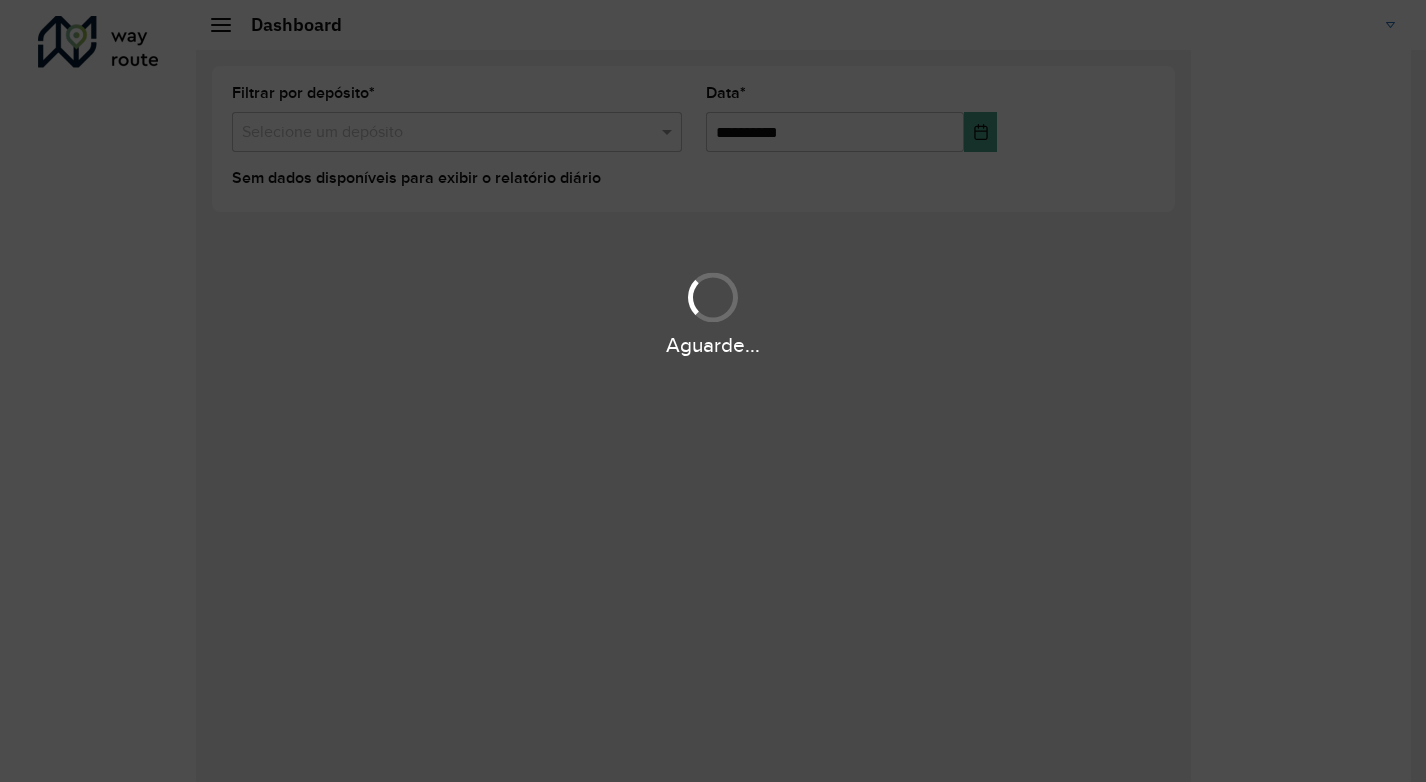 scroll, scrollTop: 0, scrollLeft: 0, axis: both 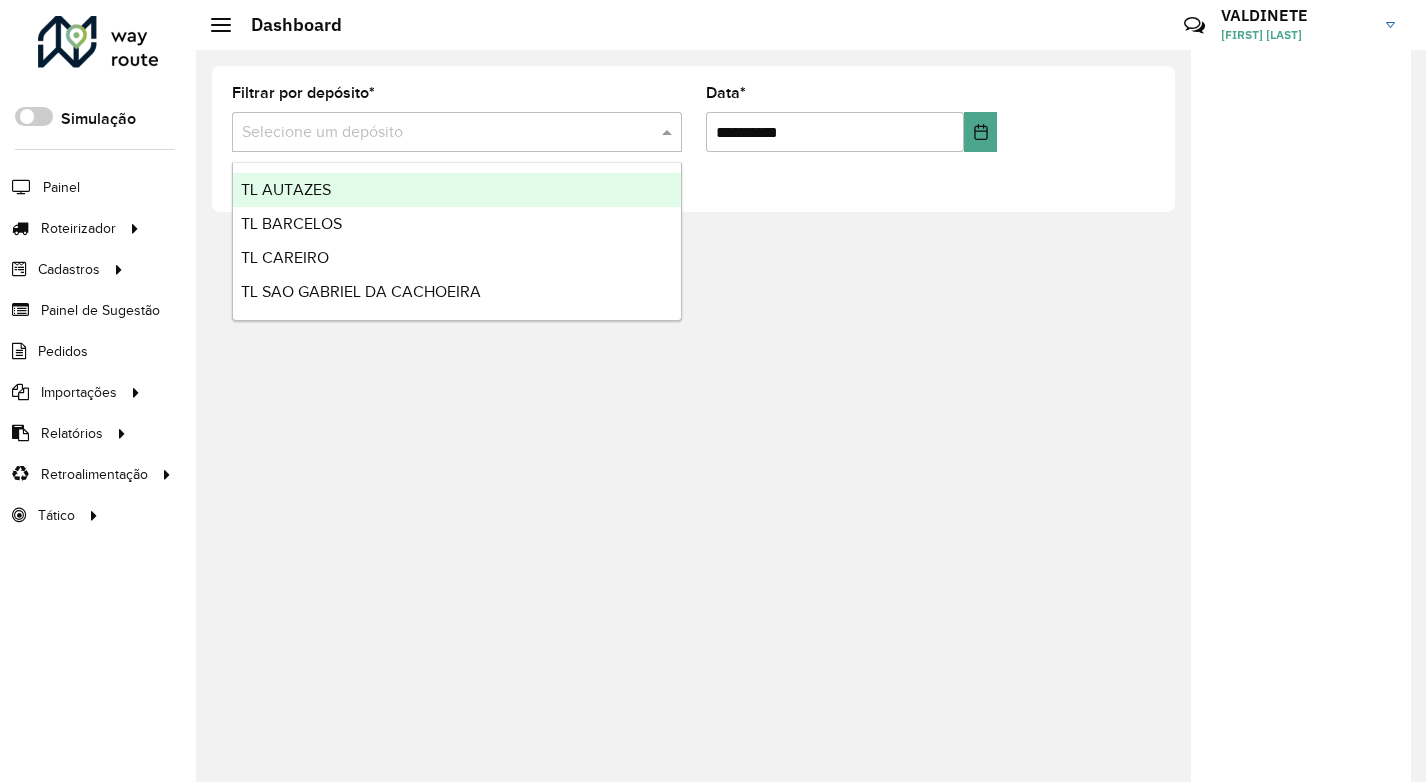 click at bounding box center [437, 133] 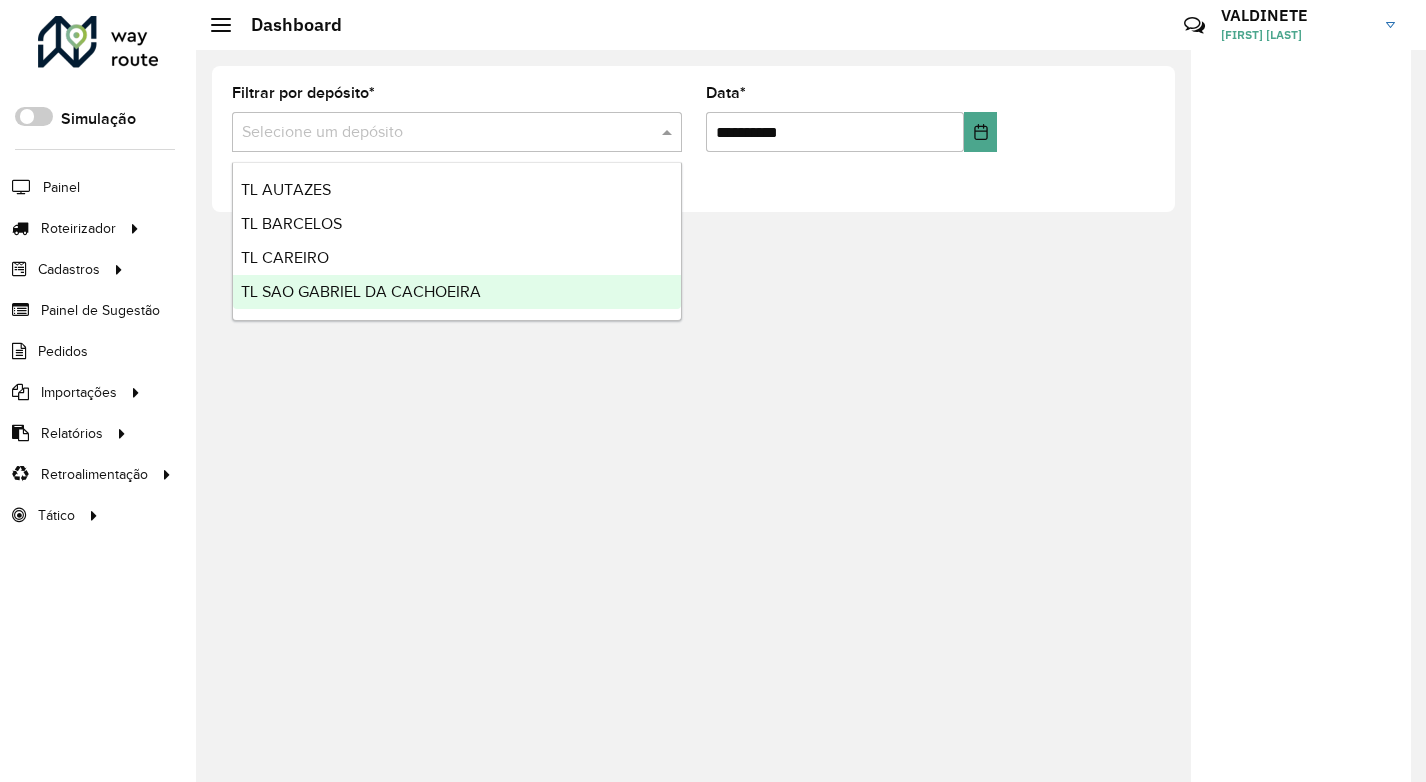 click on "TL SAO GABRIEL DA CACHOEIRA" at bounding box center (361, 291) 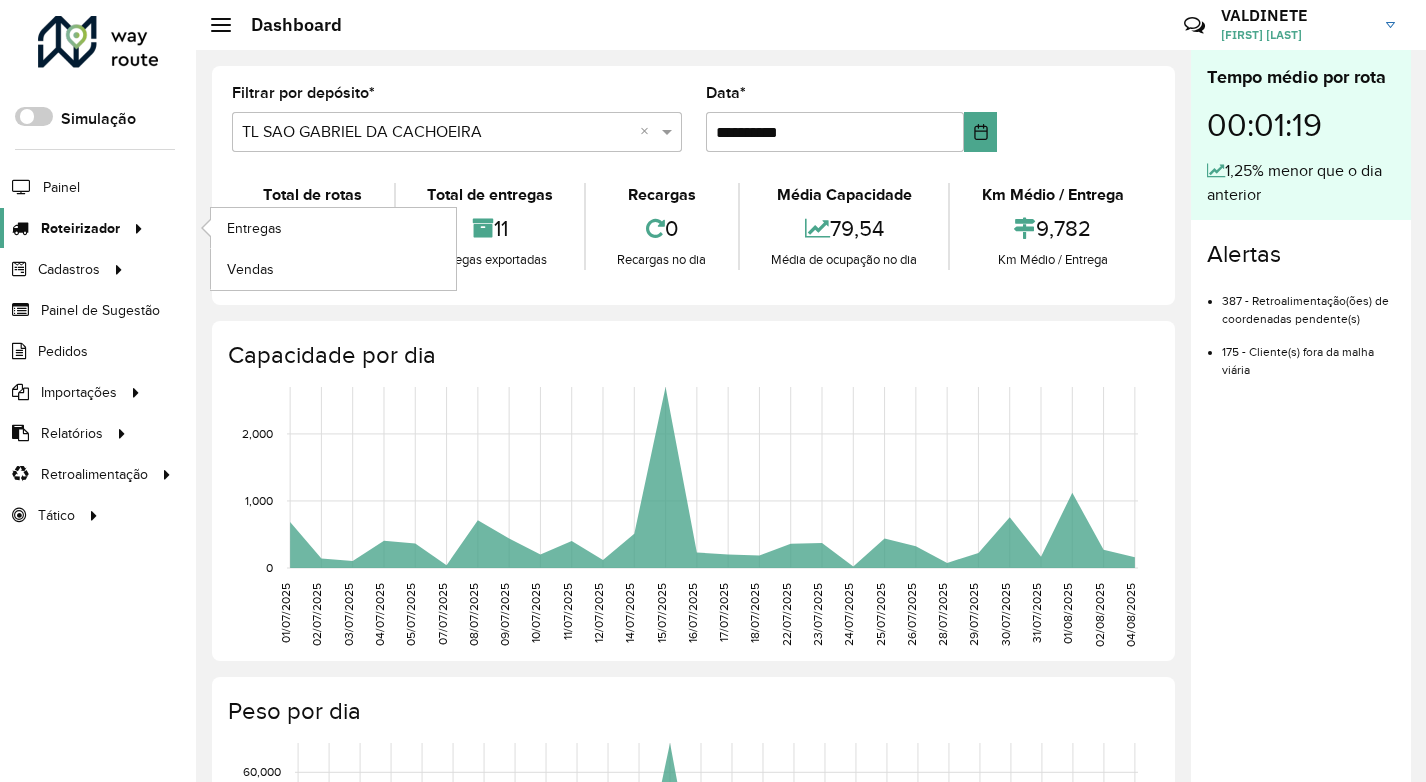 click on "Roteirizador" 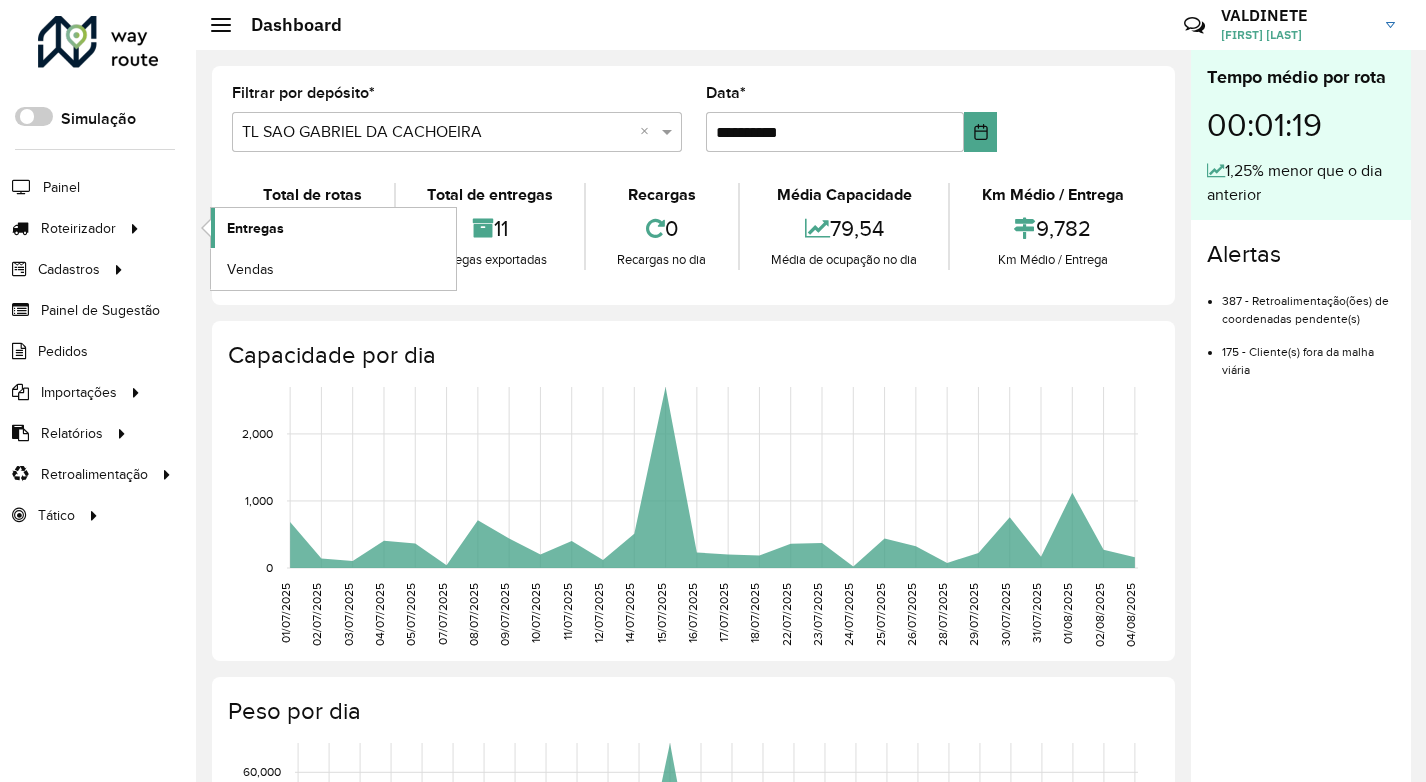 click on "Entregas" 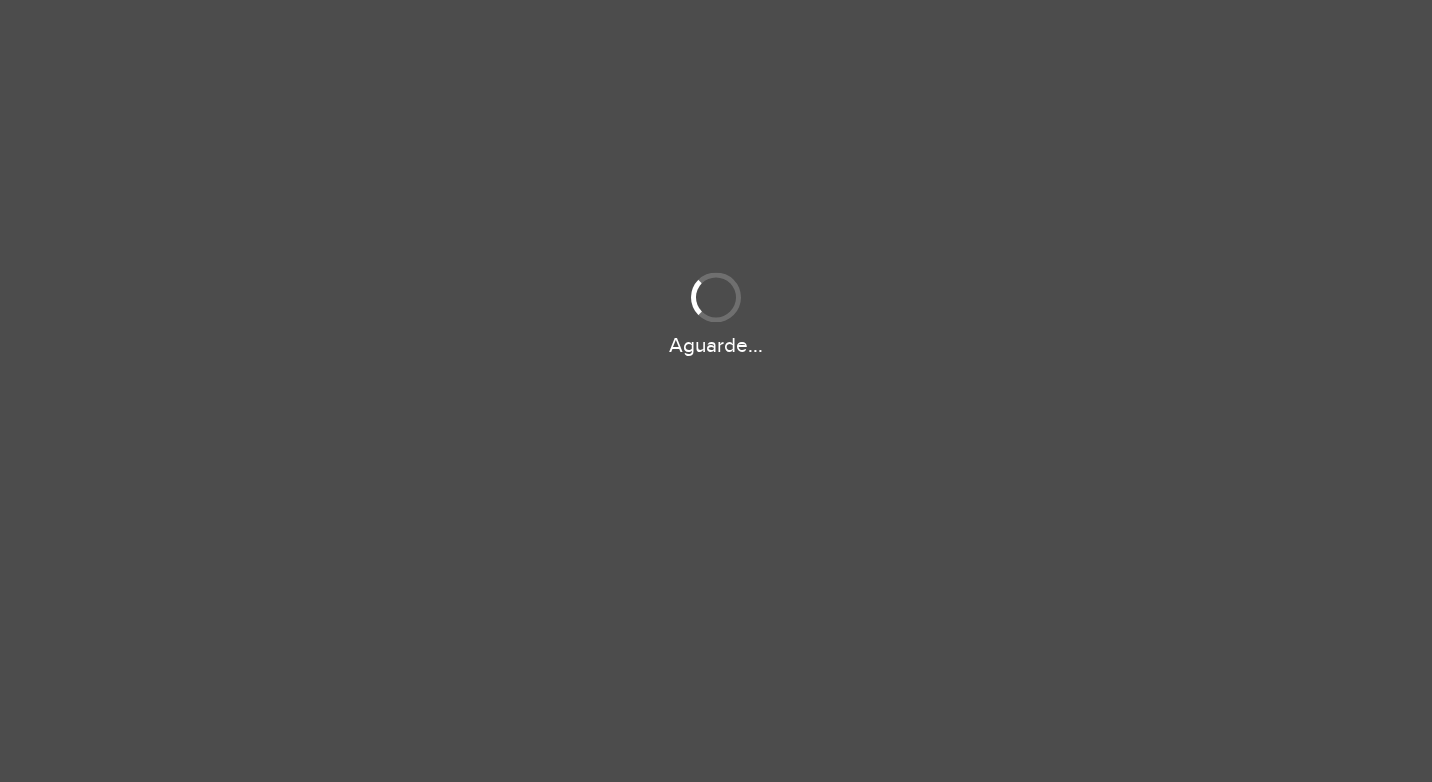 scroll, scrollTop: 0, scrollLeft: 0, axis: both 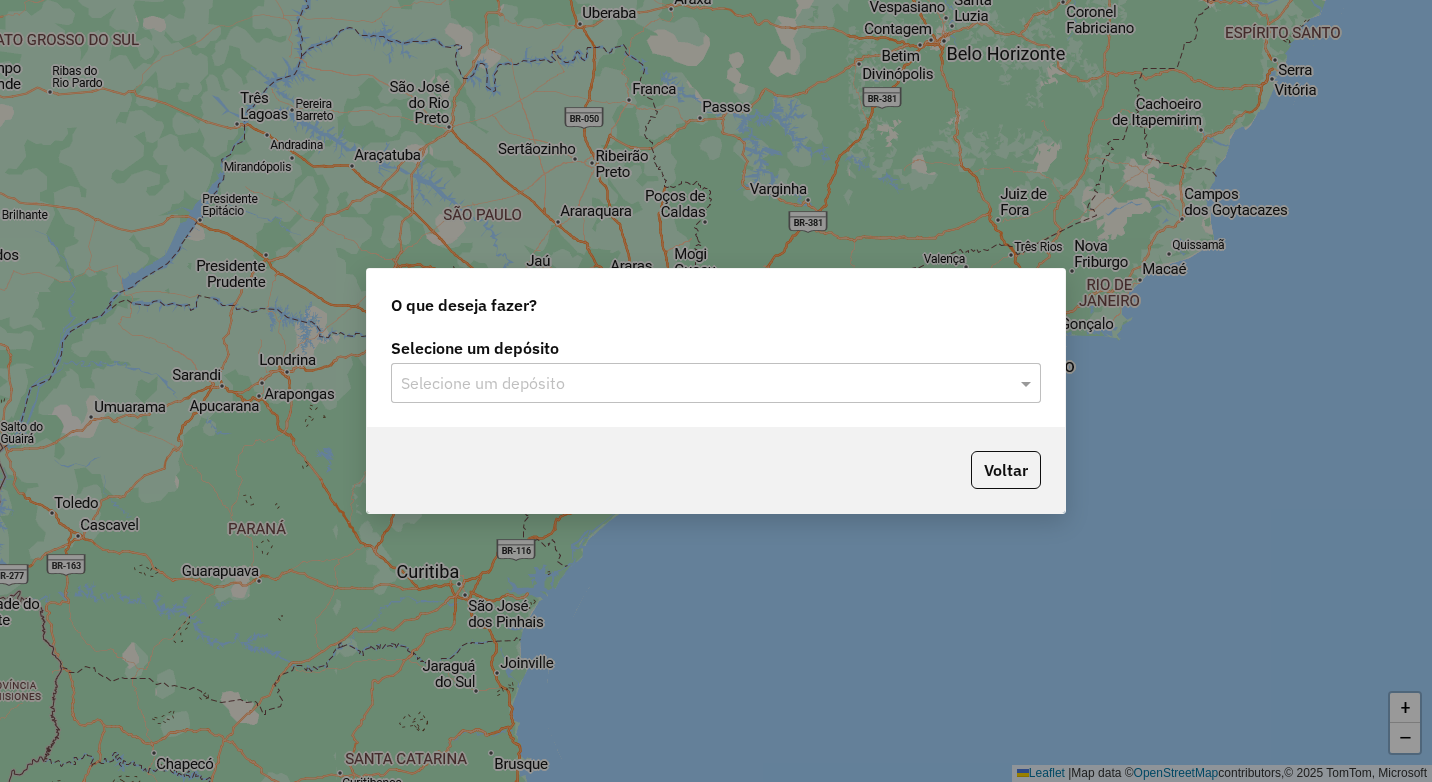 click 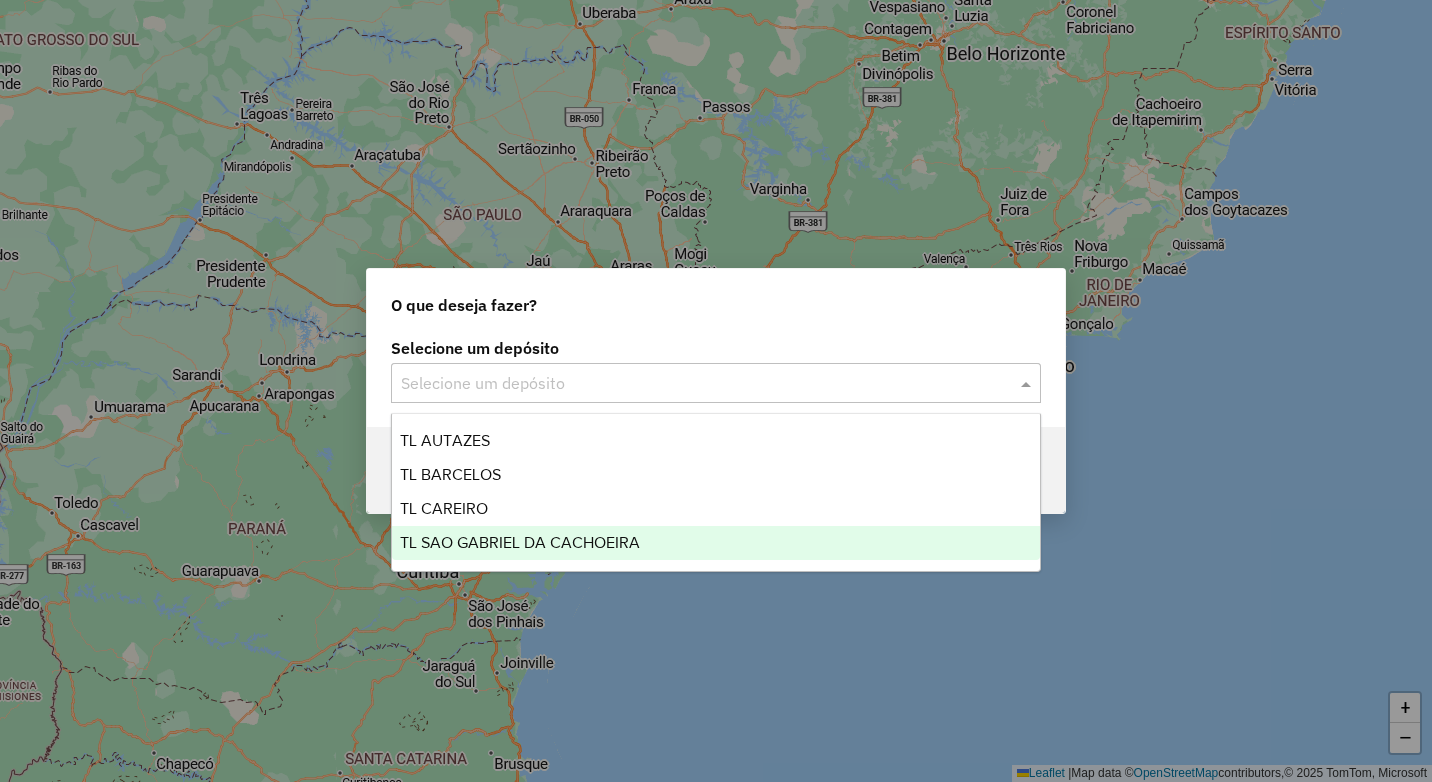 click on "TL SAO GABRIEL DA CACHOEIRA" at bounding box center (520, 542) 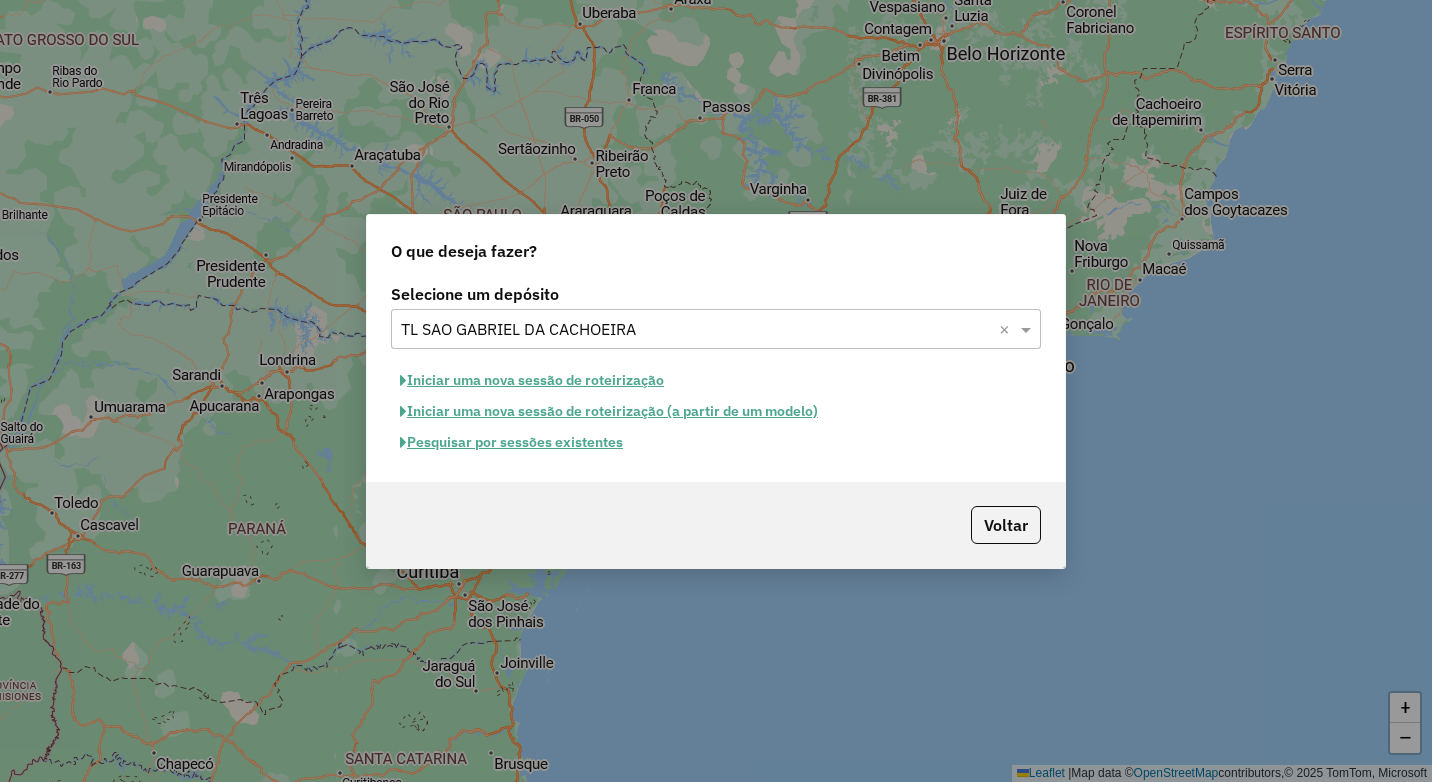 click on "Iniciar uma nova sessão de roteirização" 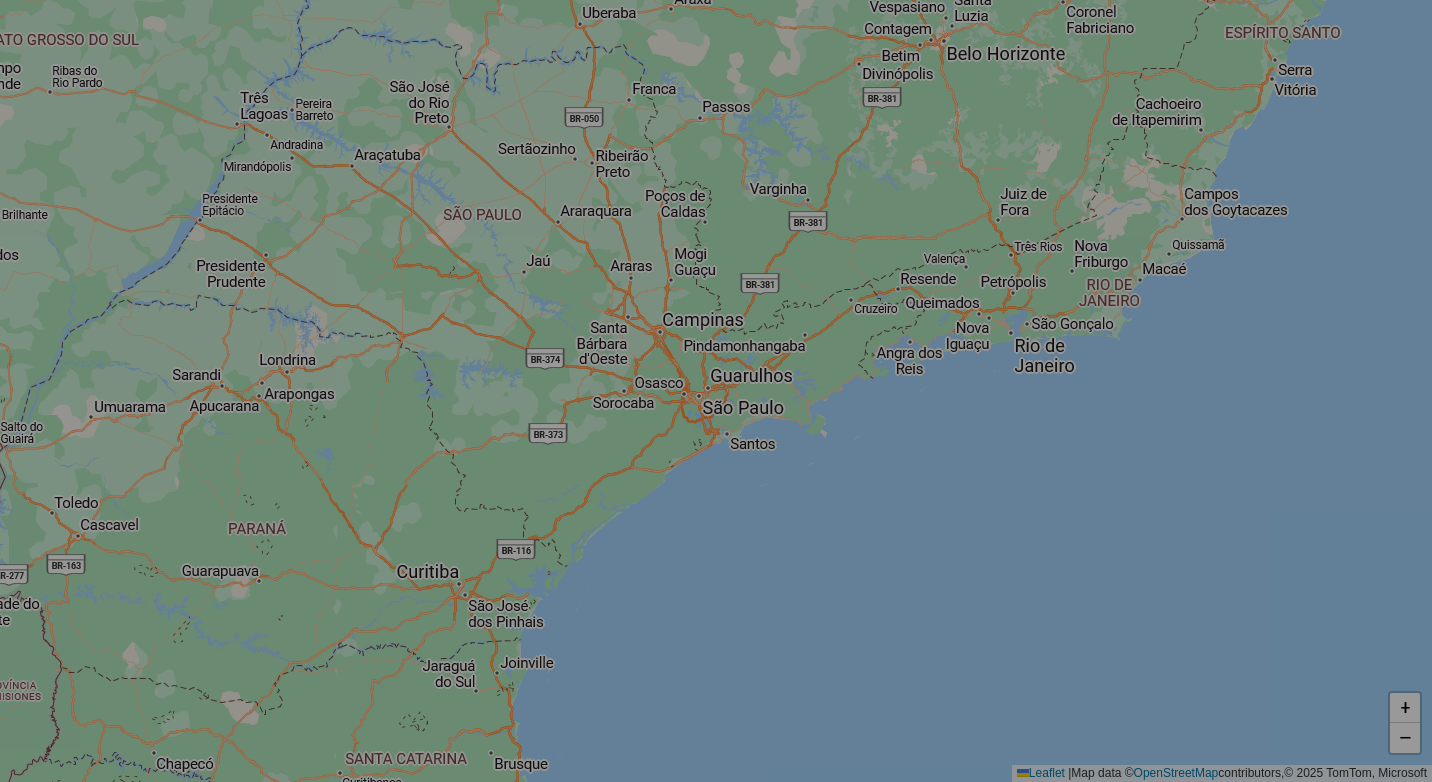 select on "*" 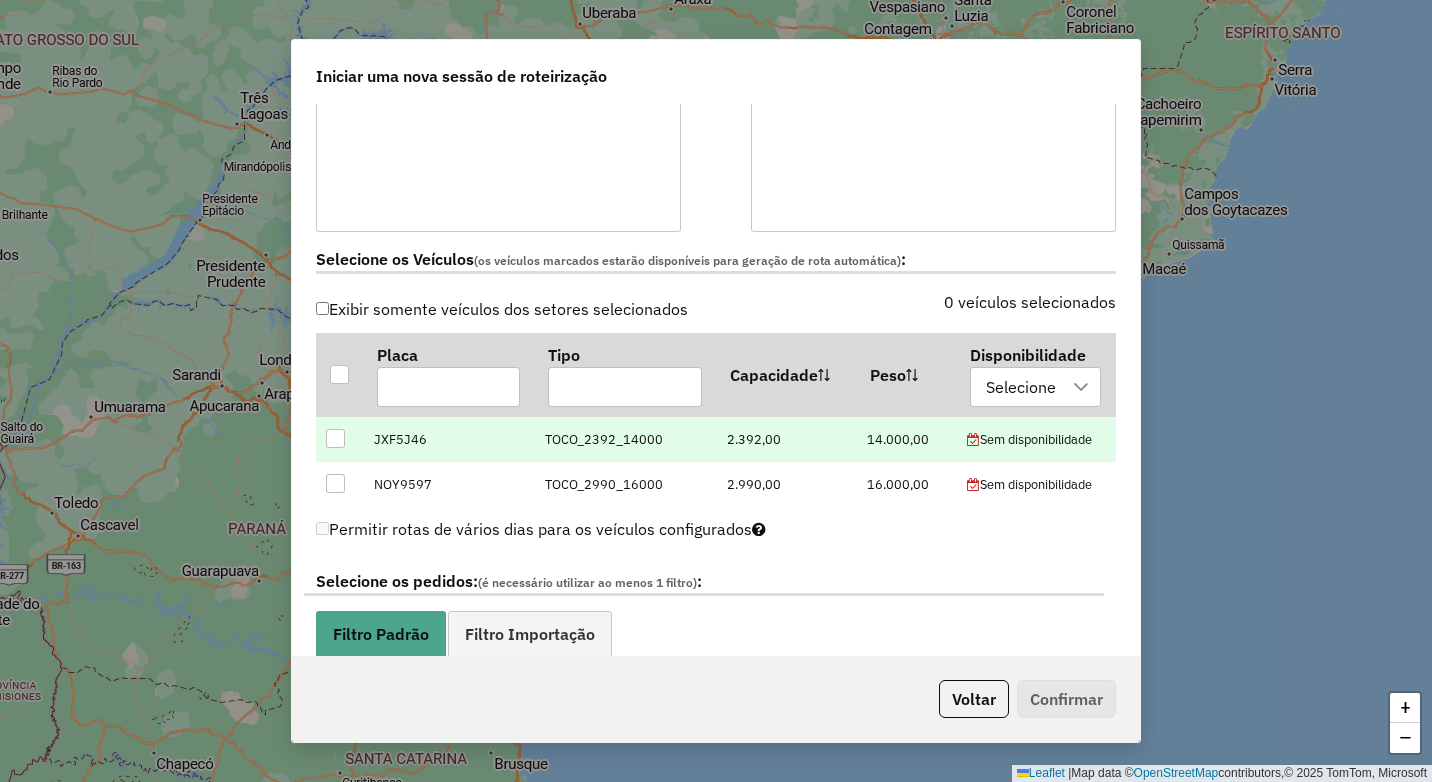 scroll, scrollTop: 500, scrollLeft: 0, axis: vertical 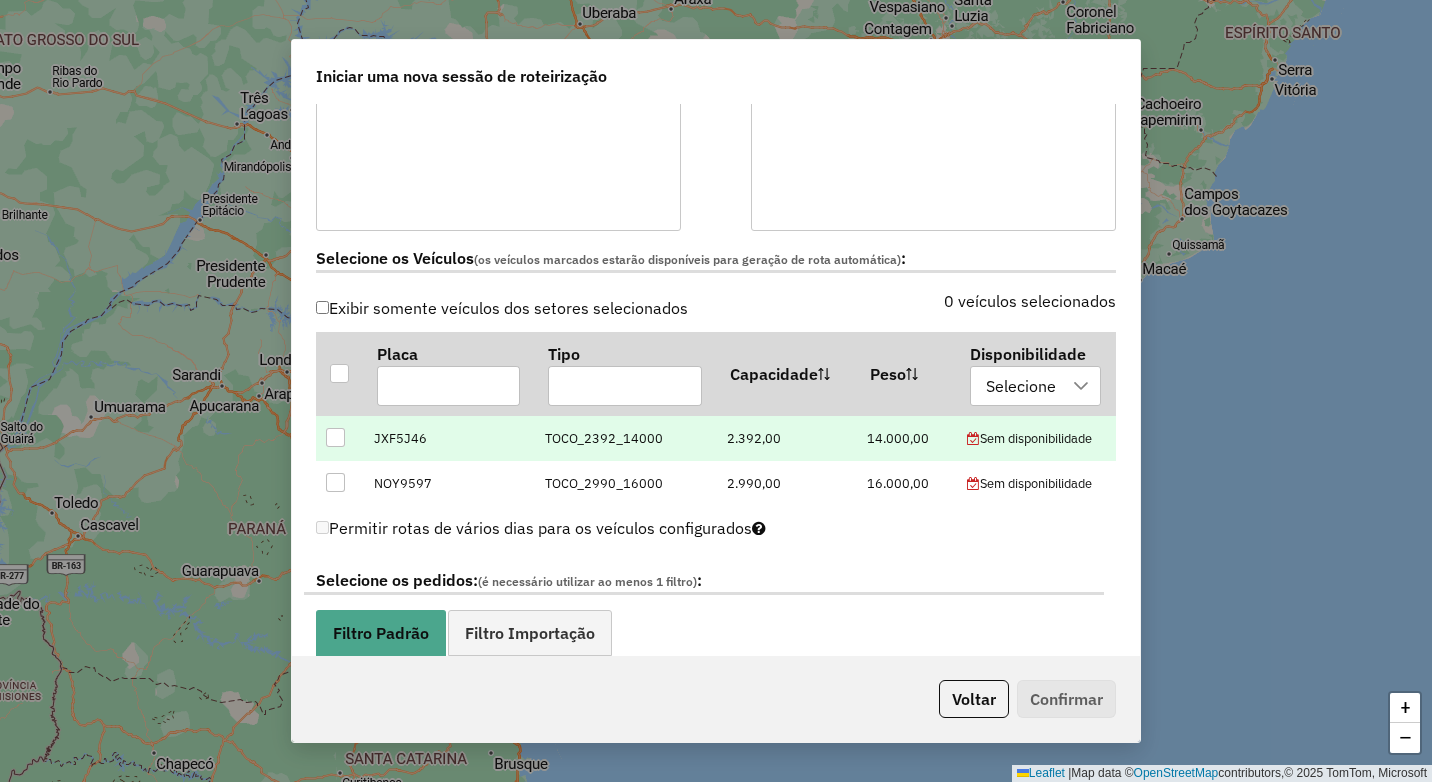 click at bounding box center [335, 437] 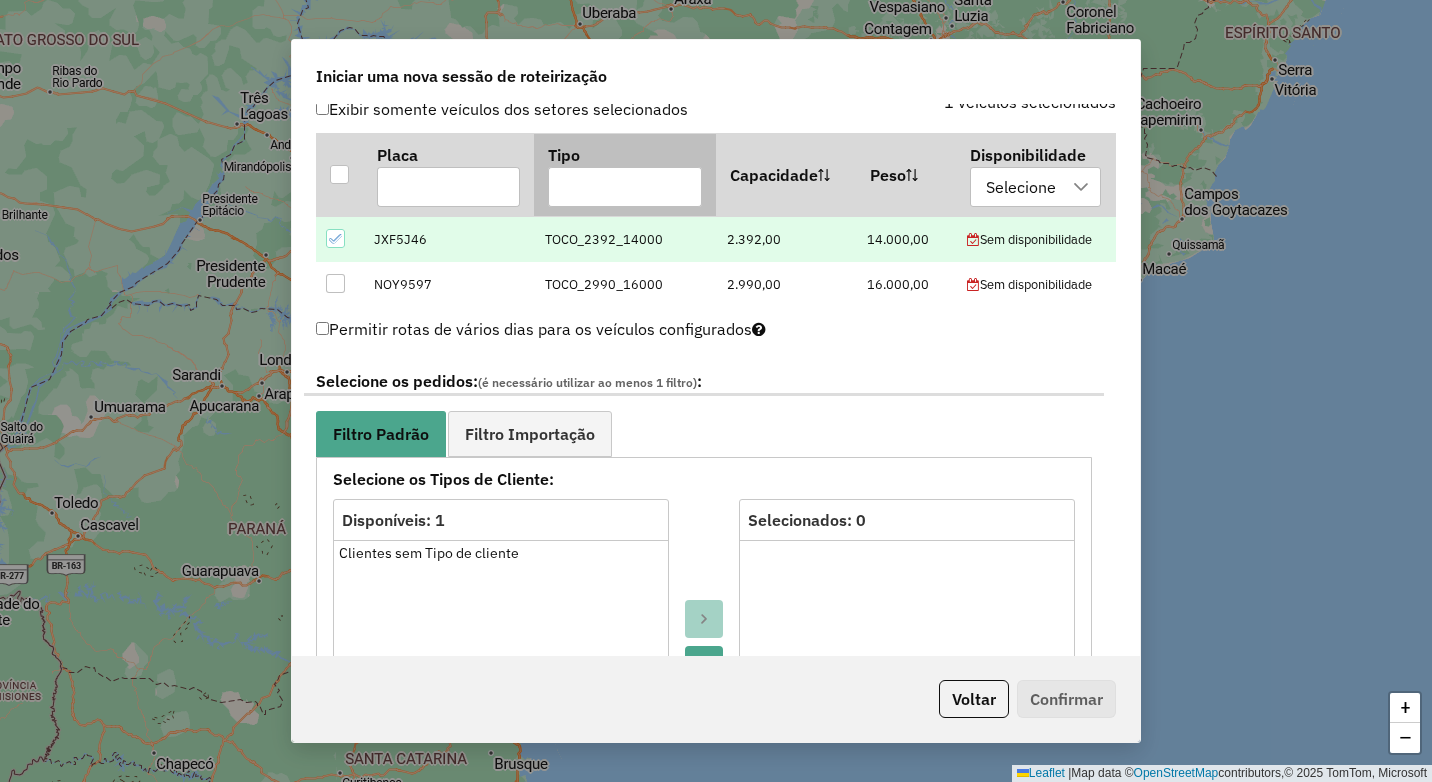 scroll, scrollTop: 700, scrollLeft: 0, axis: vertical 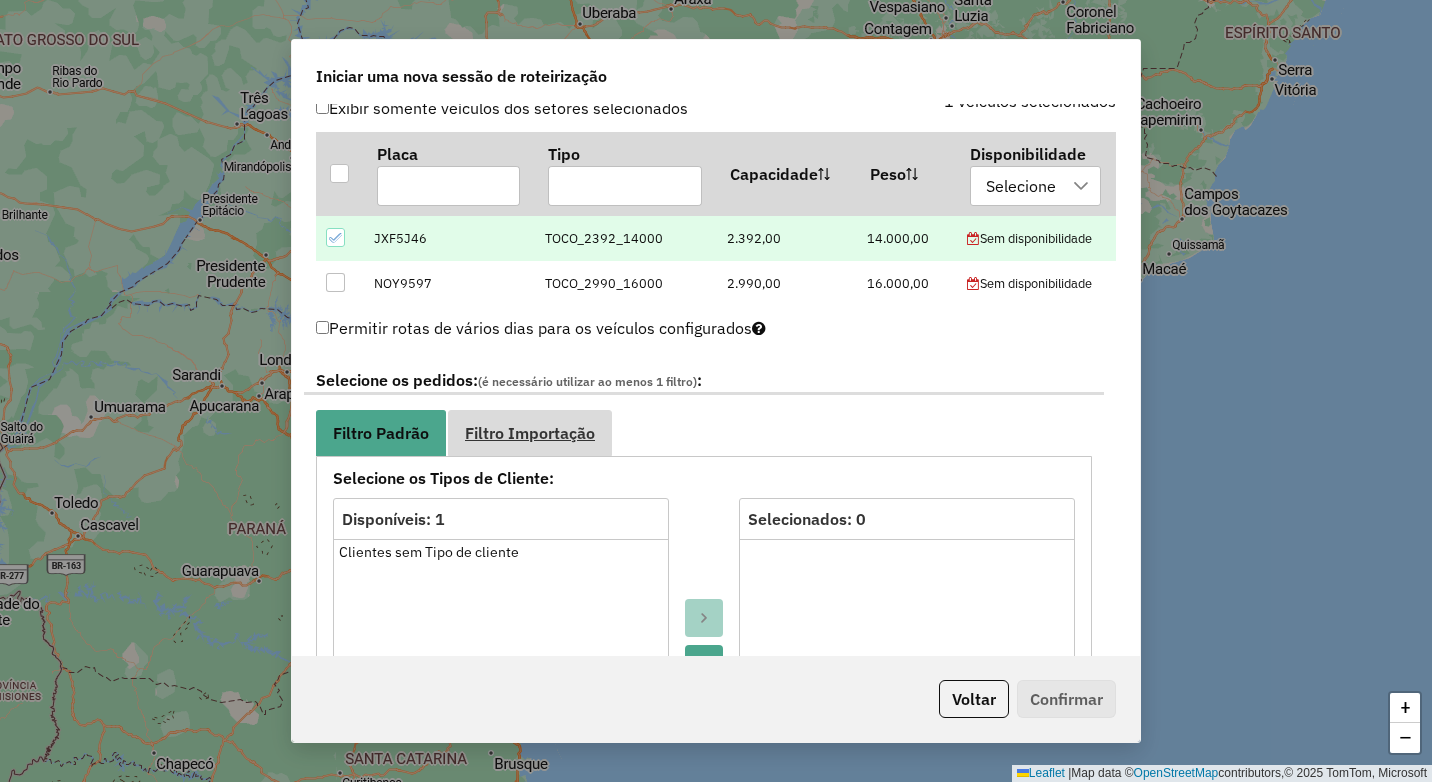 click on "Filtro Importação" at bounding box center (530, 432) 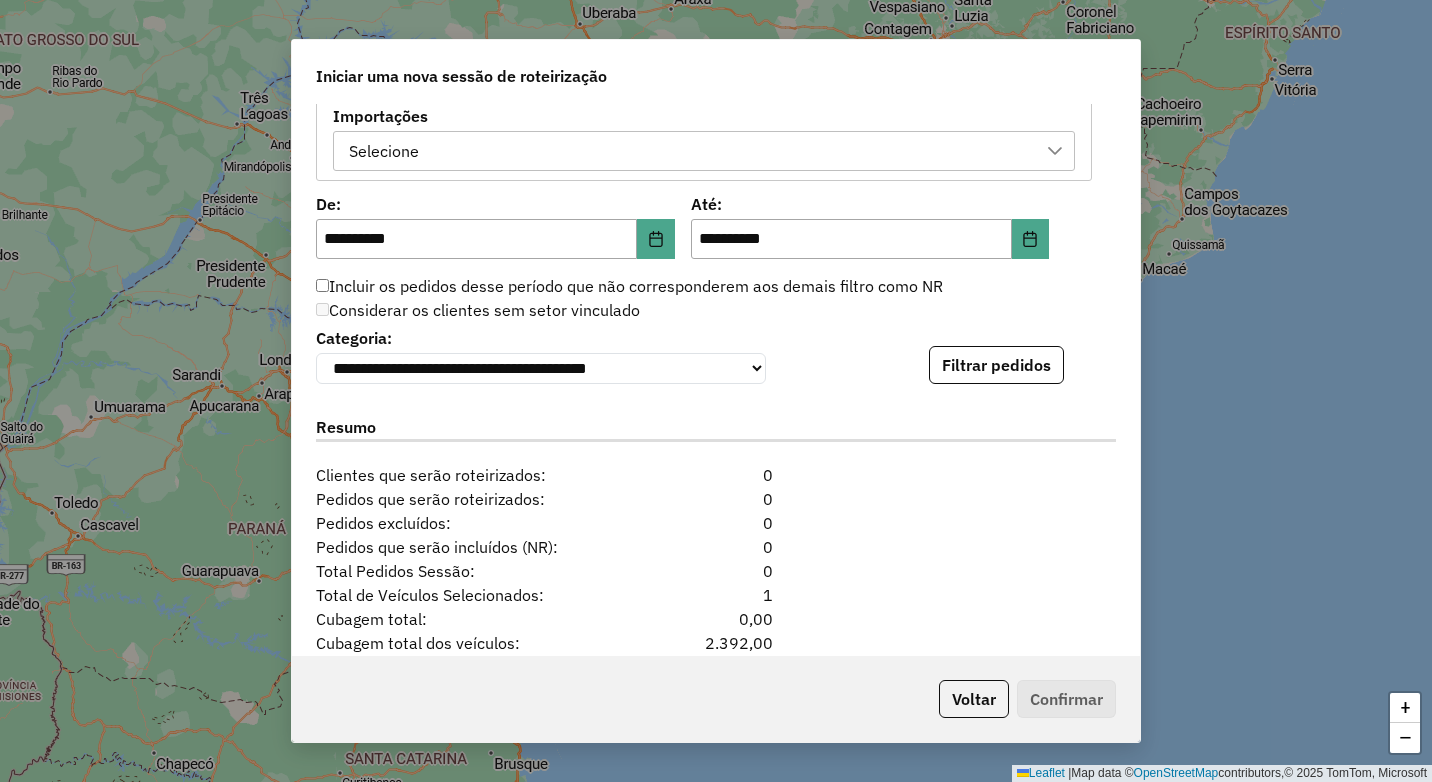 scroll, scrollTop: 1200, scrollLeft: 0, axis: vertical 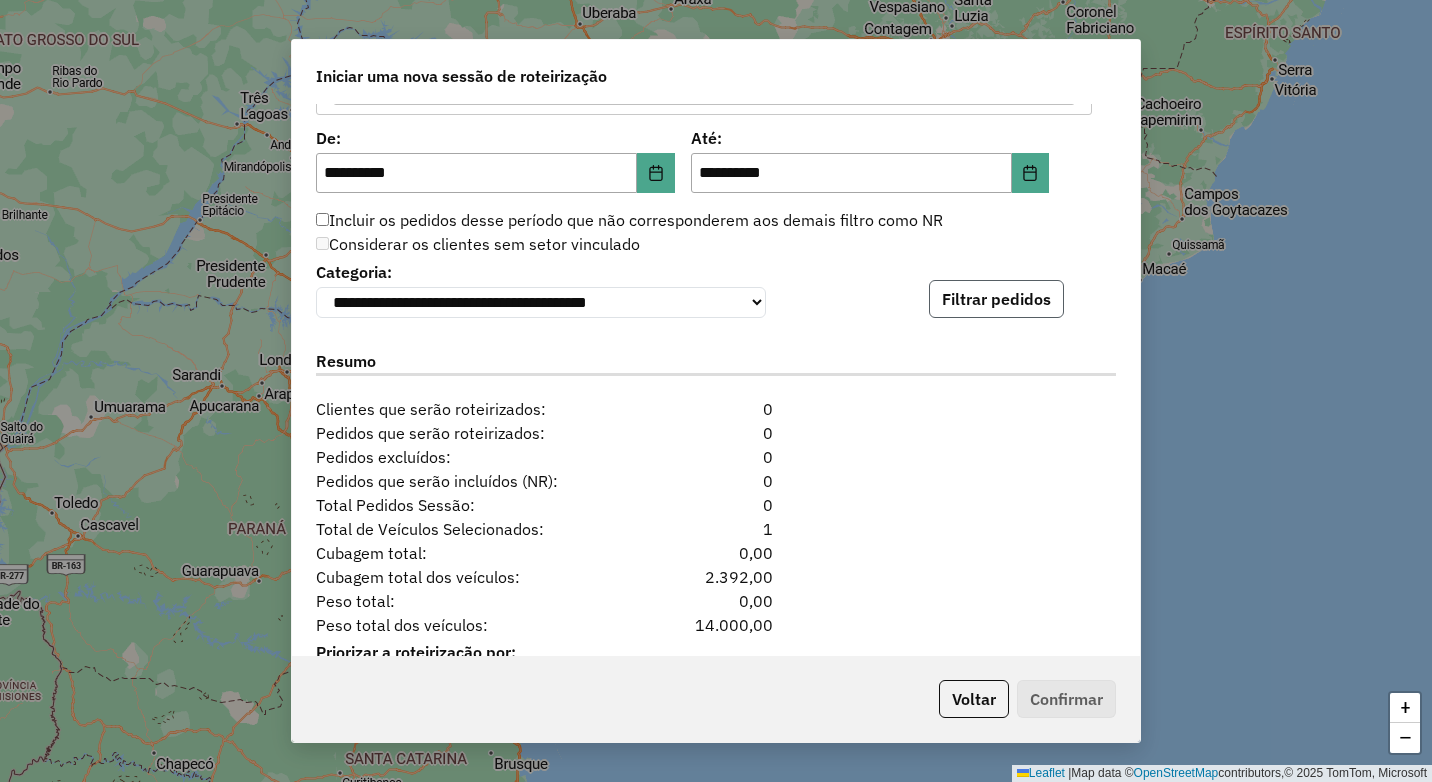 click on "Filtrar pedidos" 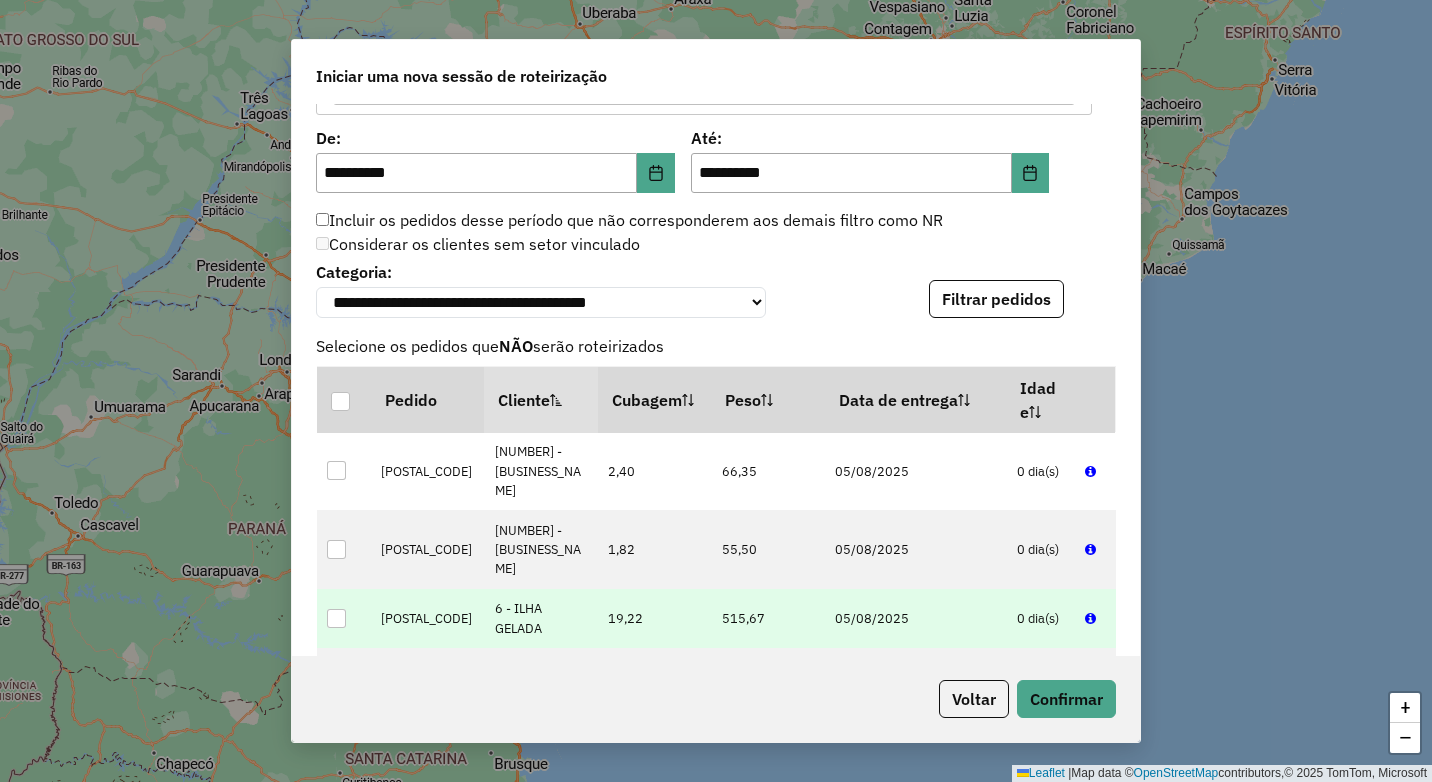 scroll, scrollTop: 715, scrollLeft: 0, axis: vertical 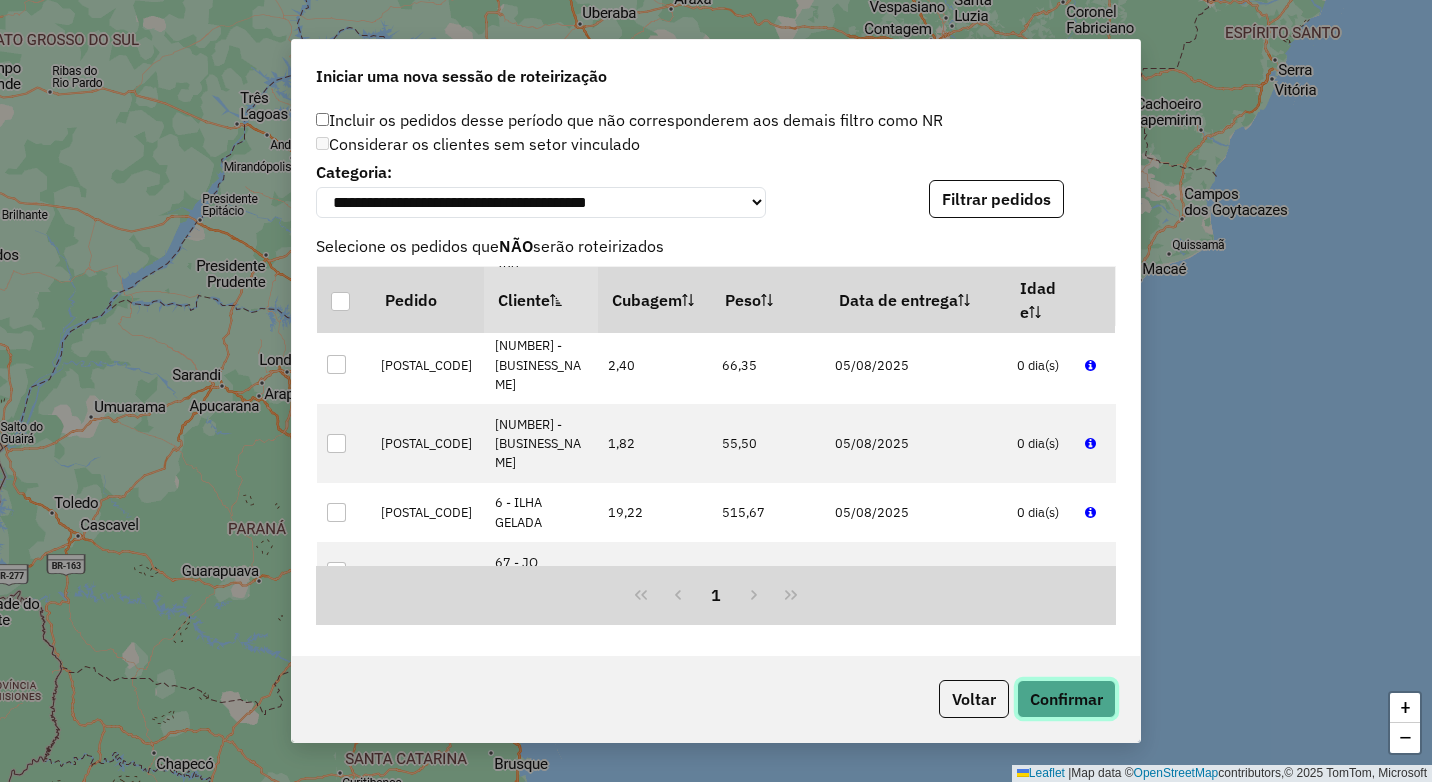 click on "Confirmar" 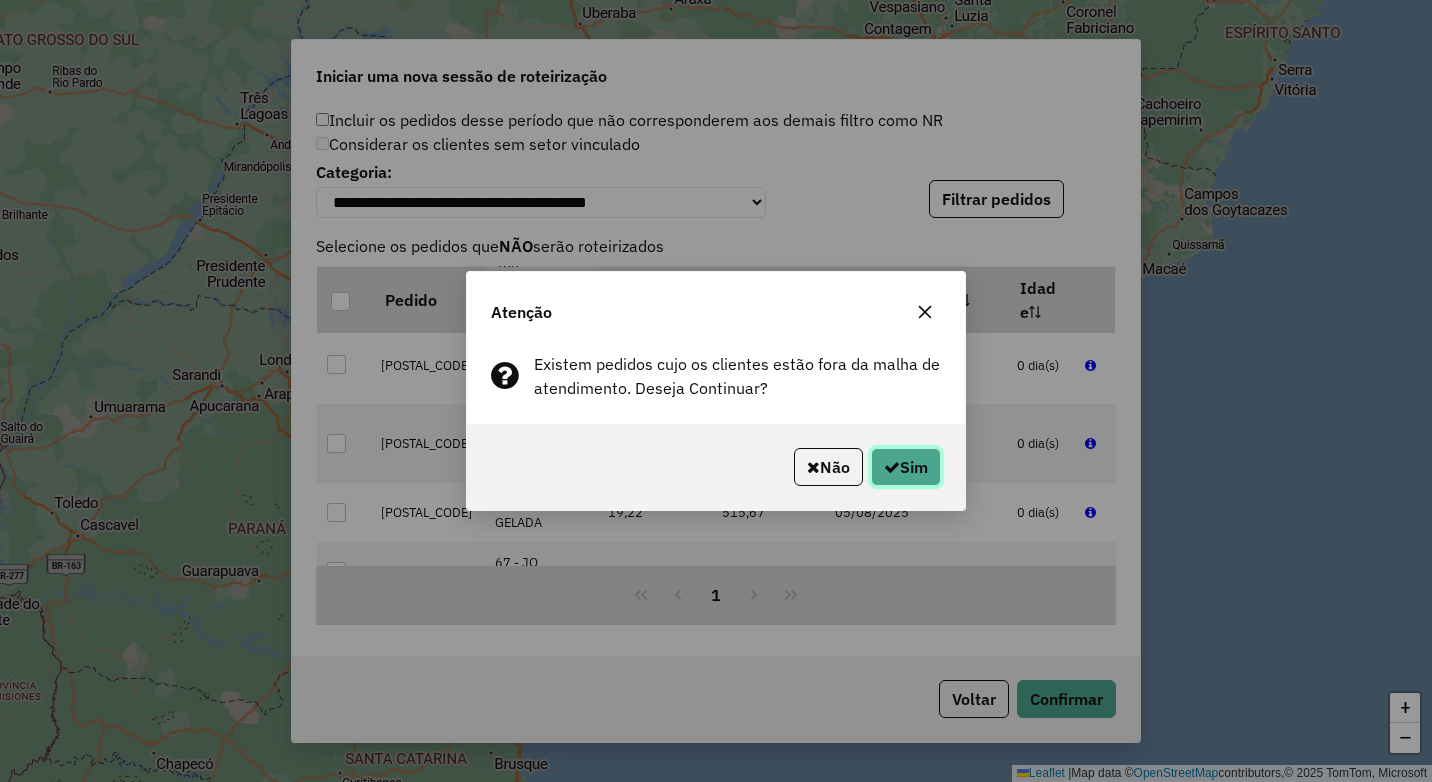 click on "Sim" 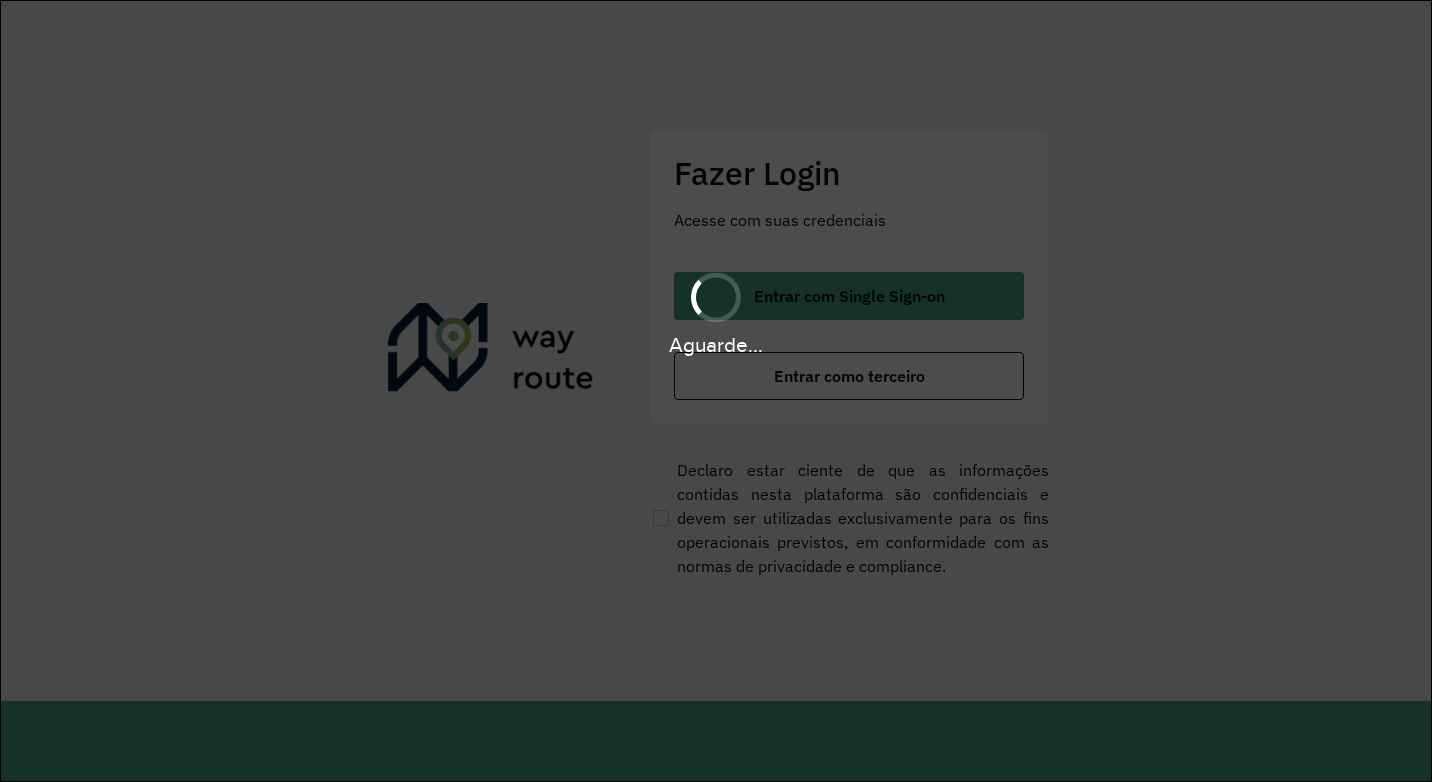 scroll, scrollTop: 0, scrollLeft: 0, axis: both 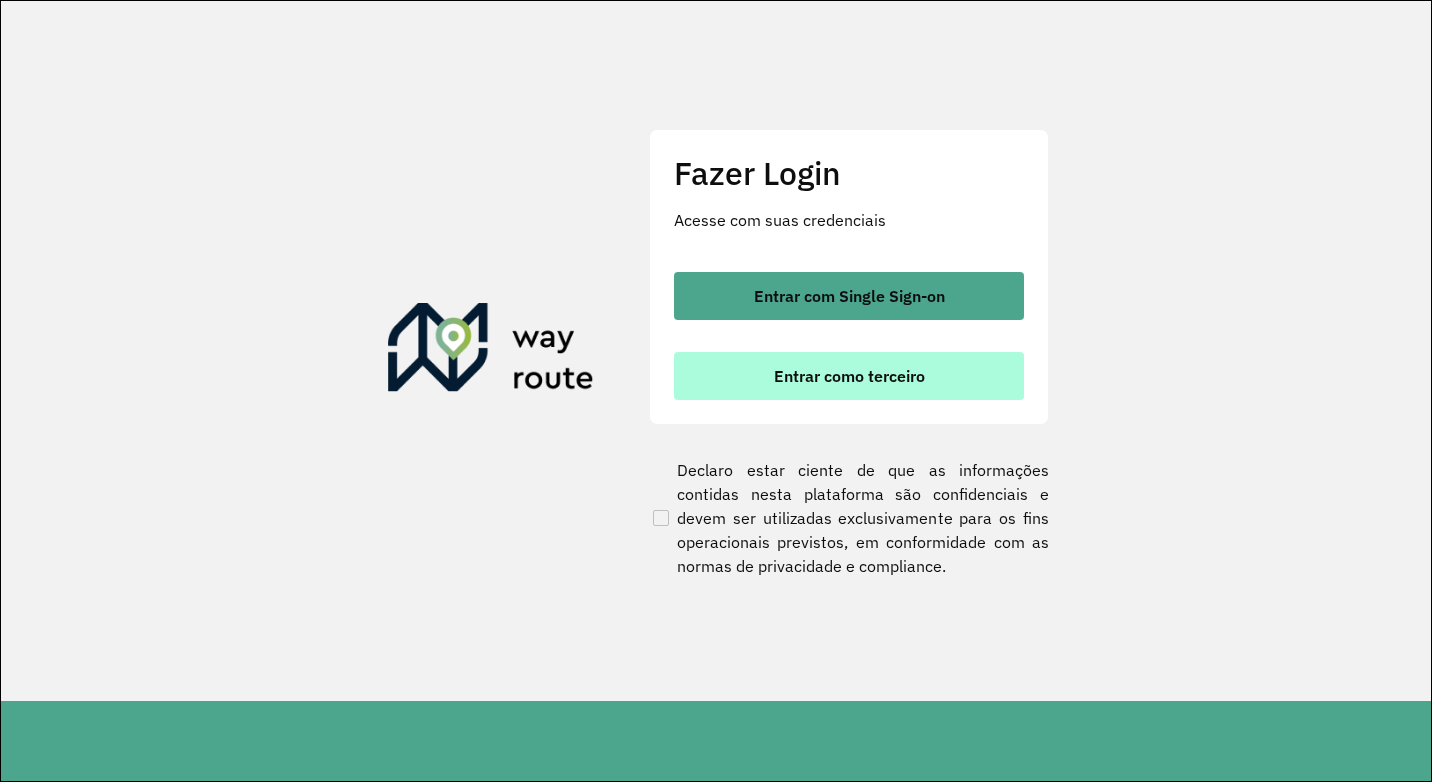 click on "Entrar como terceiro" at bounding box center (849, 376) 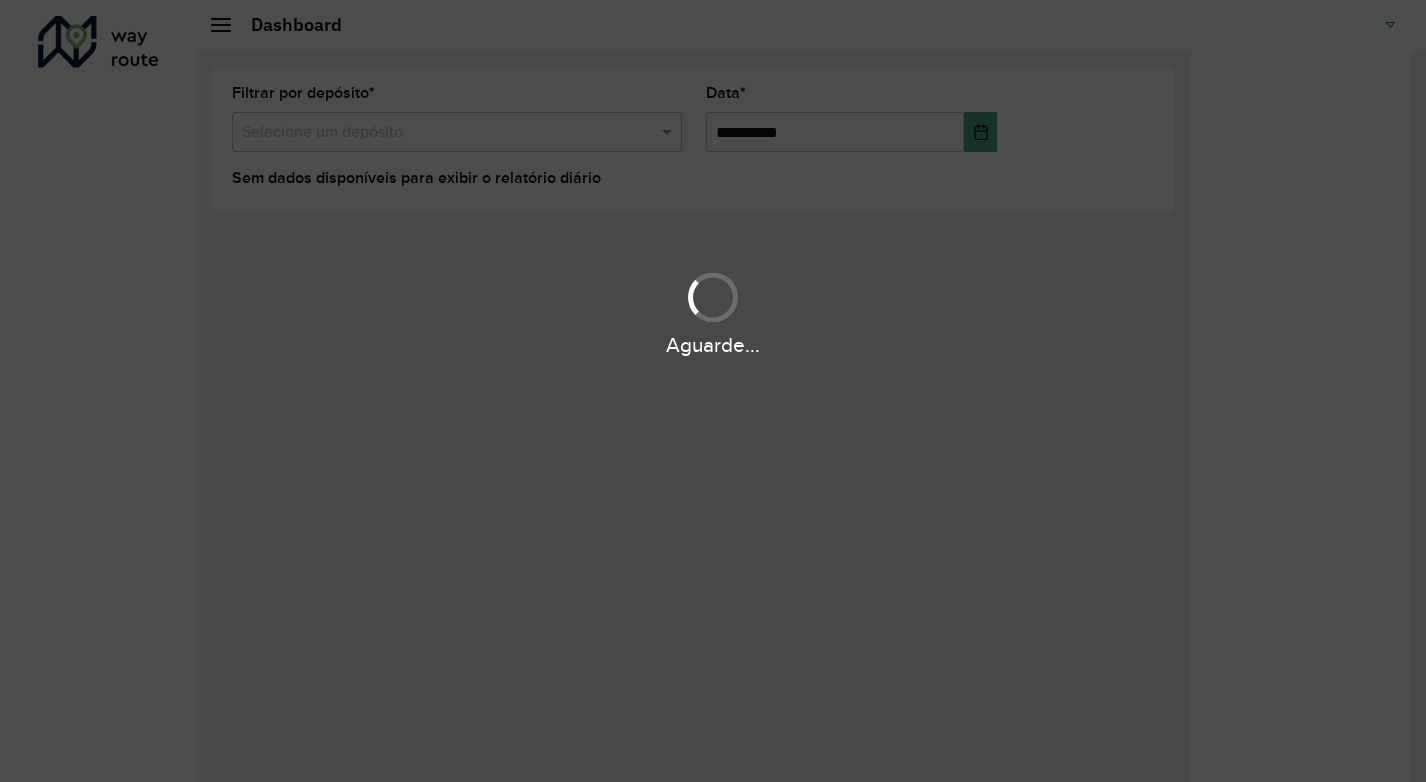 scroll, scrollTop: 0, scrollLeft: 0, axis: both 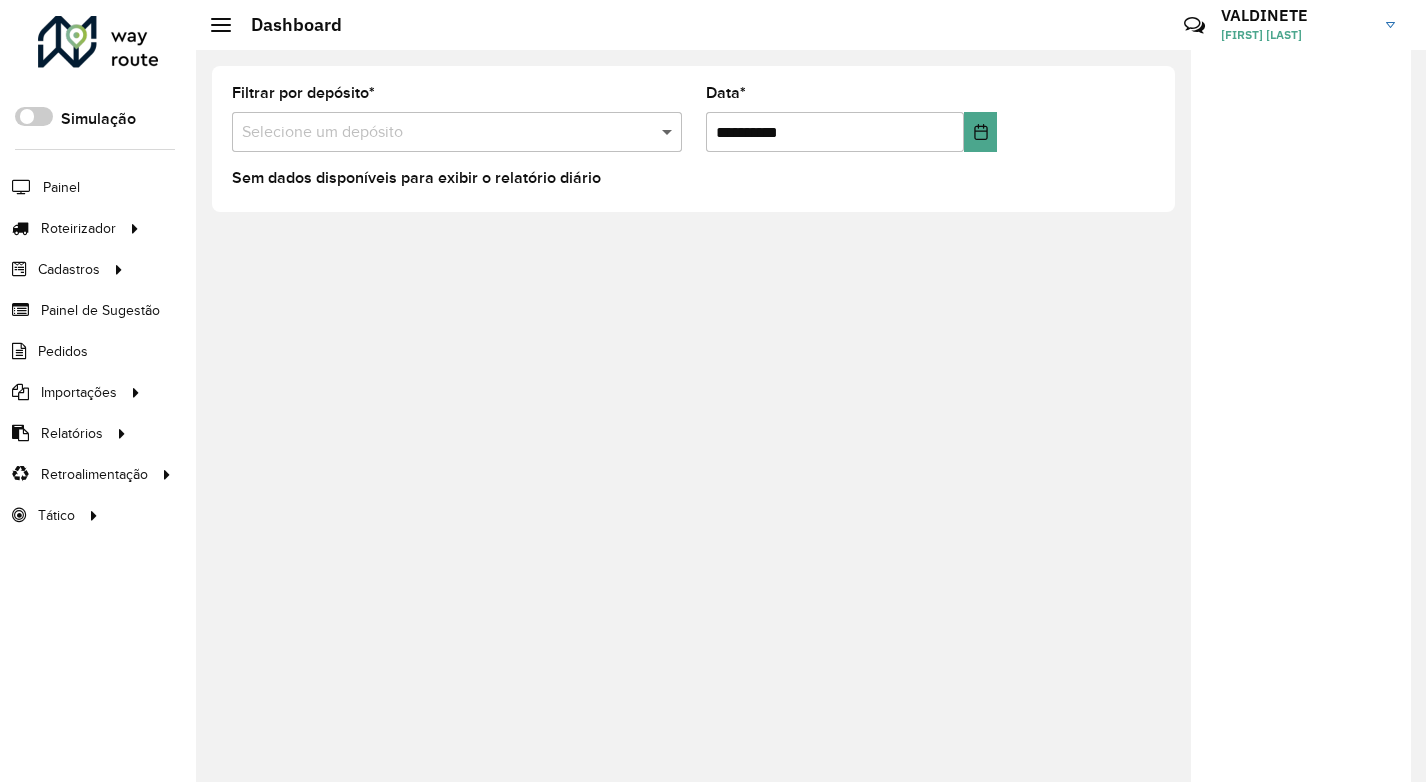 click at bounding box center (669, 132) 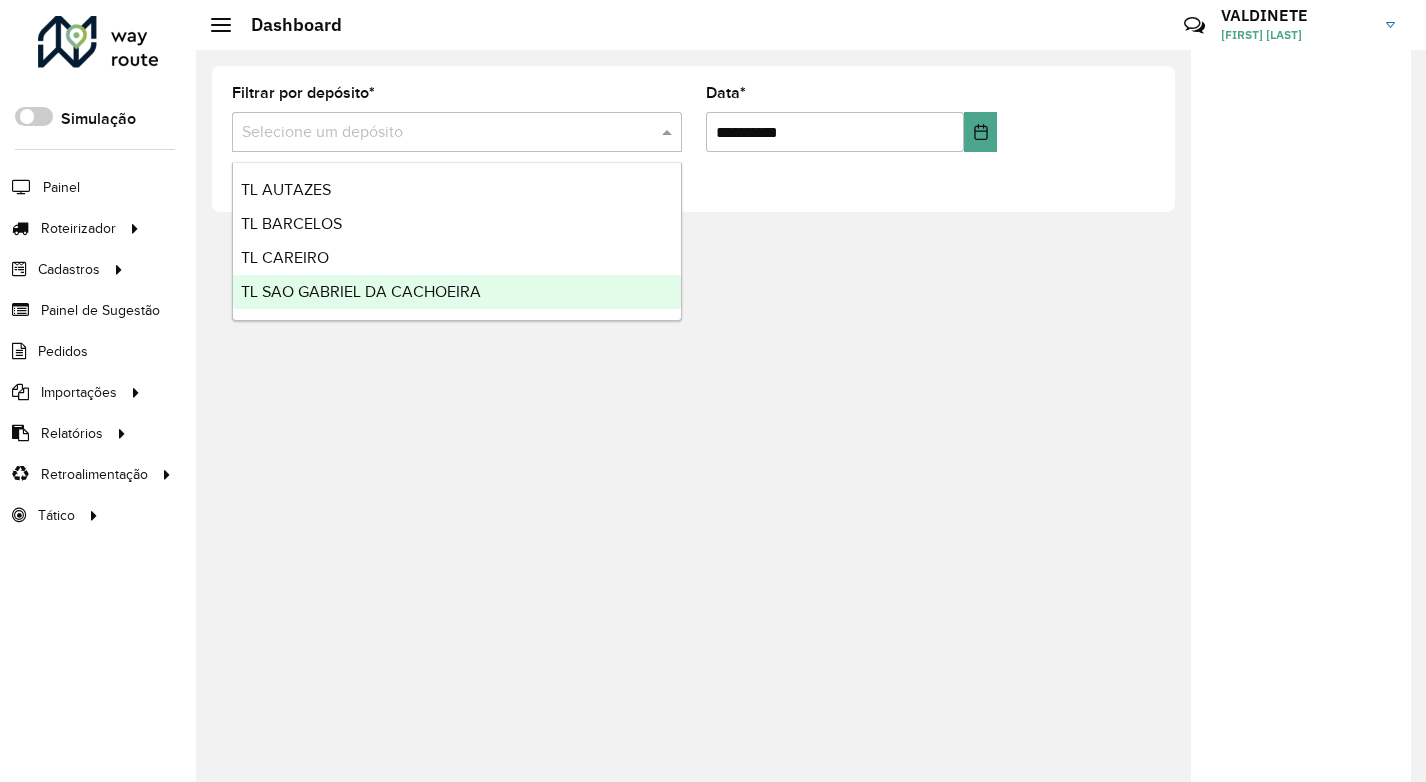 click on "TL SAO GABRIEL DA CACHOEIRA" at bounding box center [361, 291] 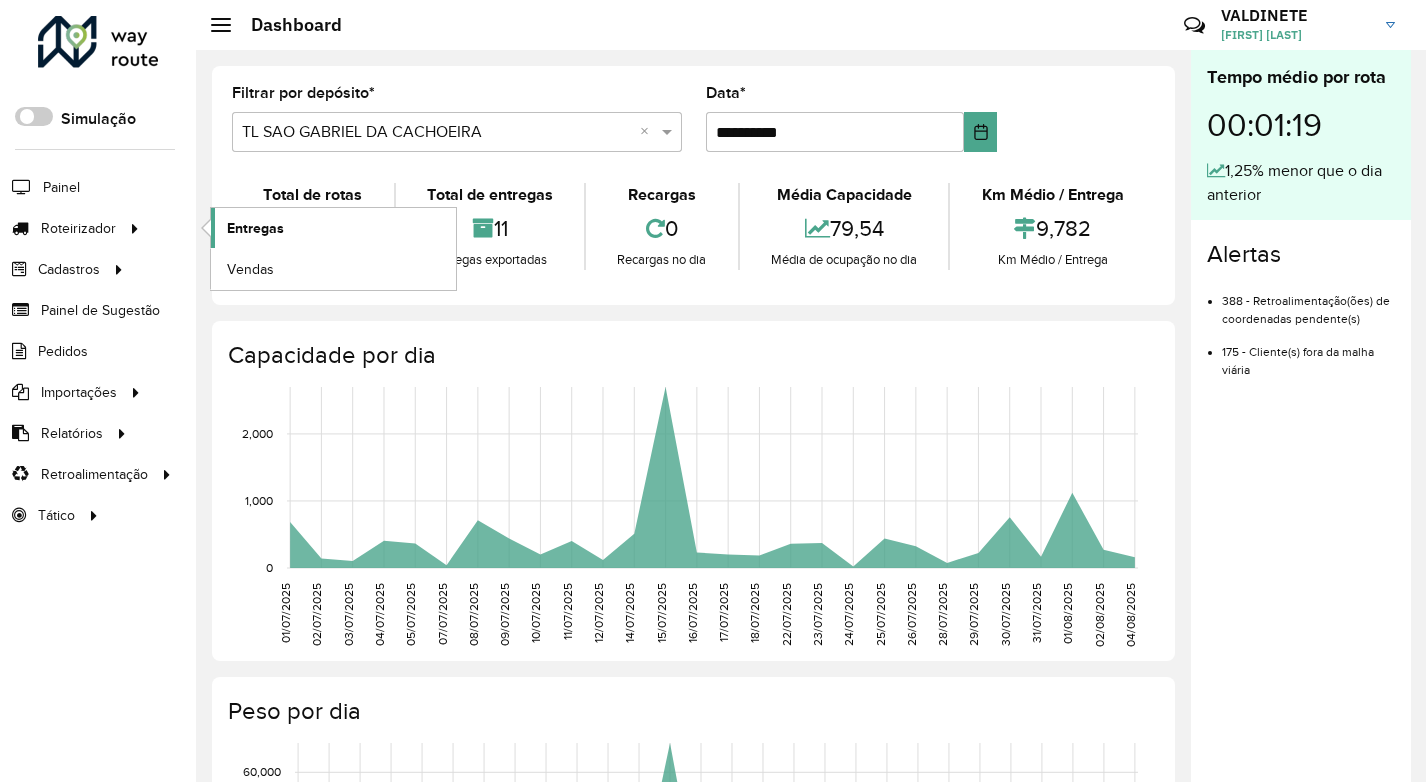 click on "Entregas" 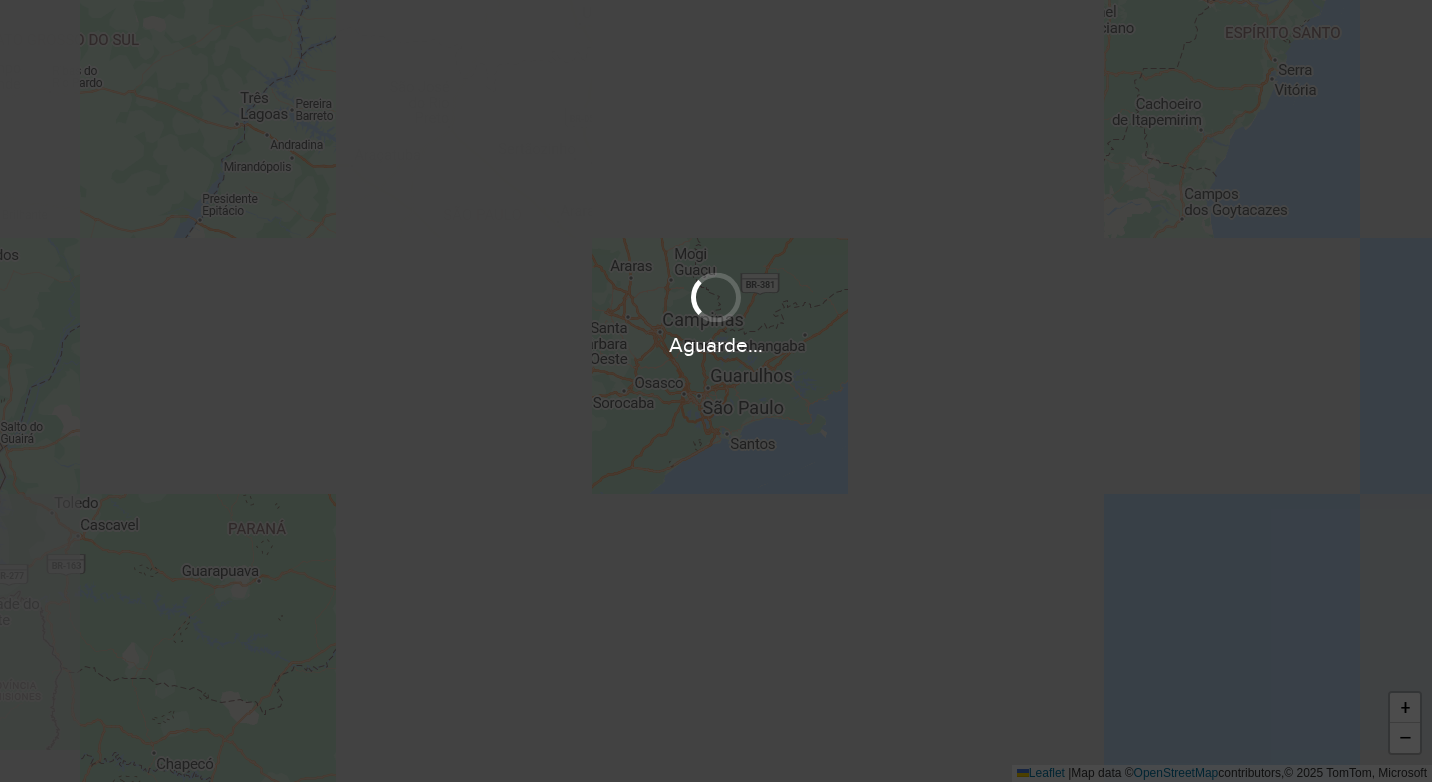 scroll, scrollTop: 0, scrollLeft: 0, axis: both 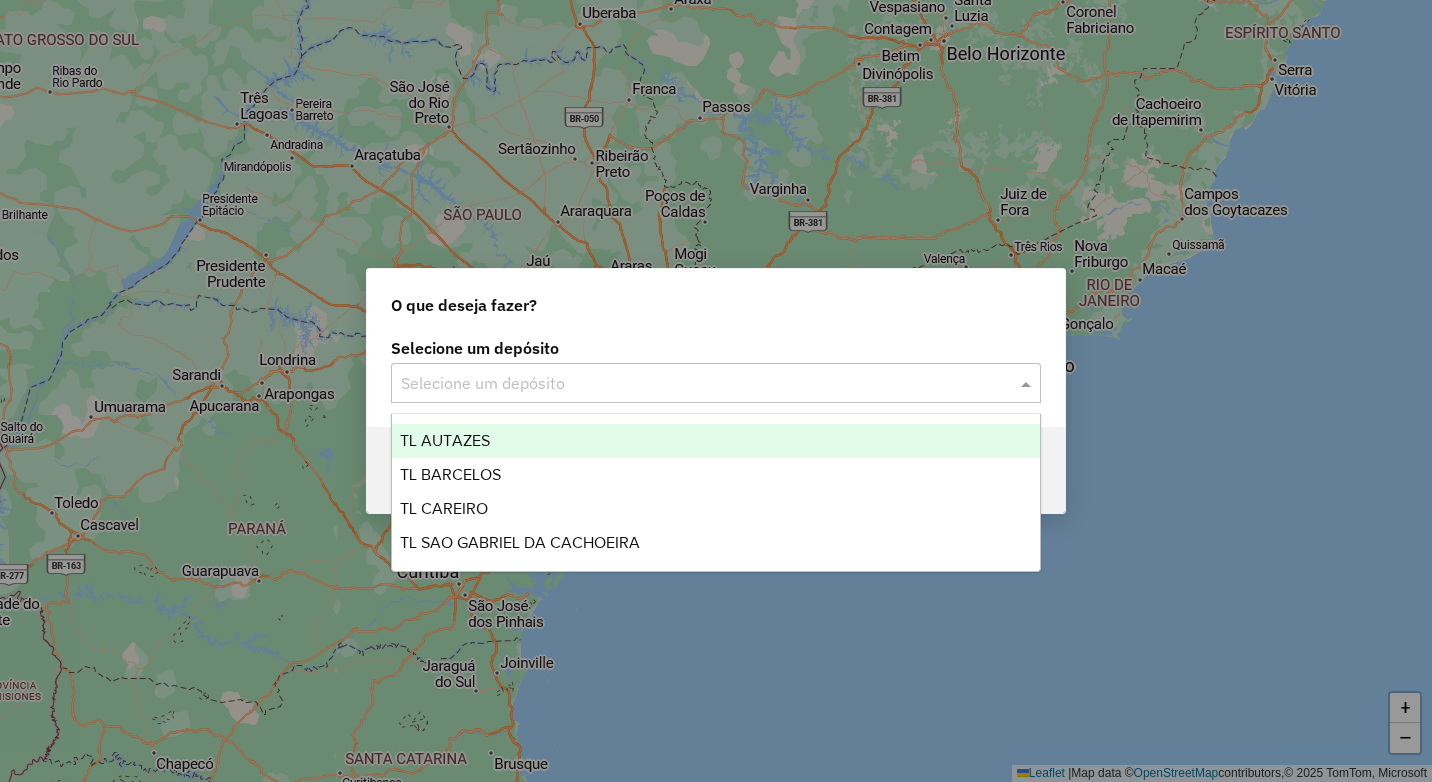 click 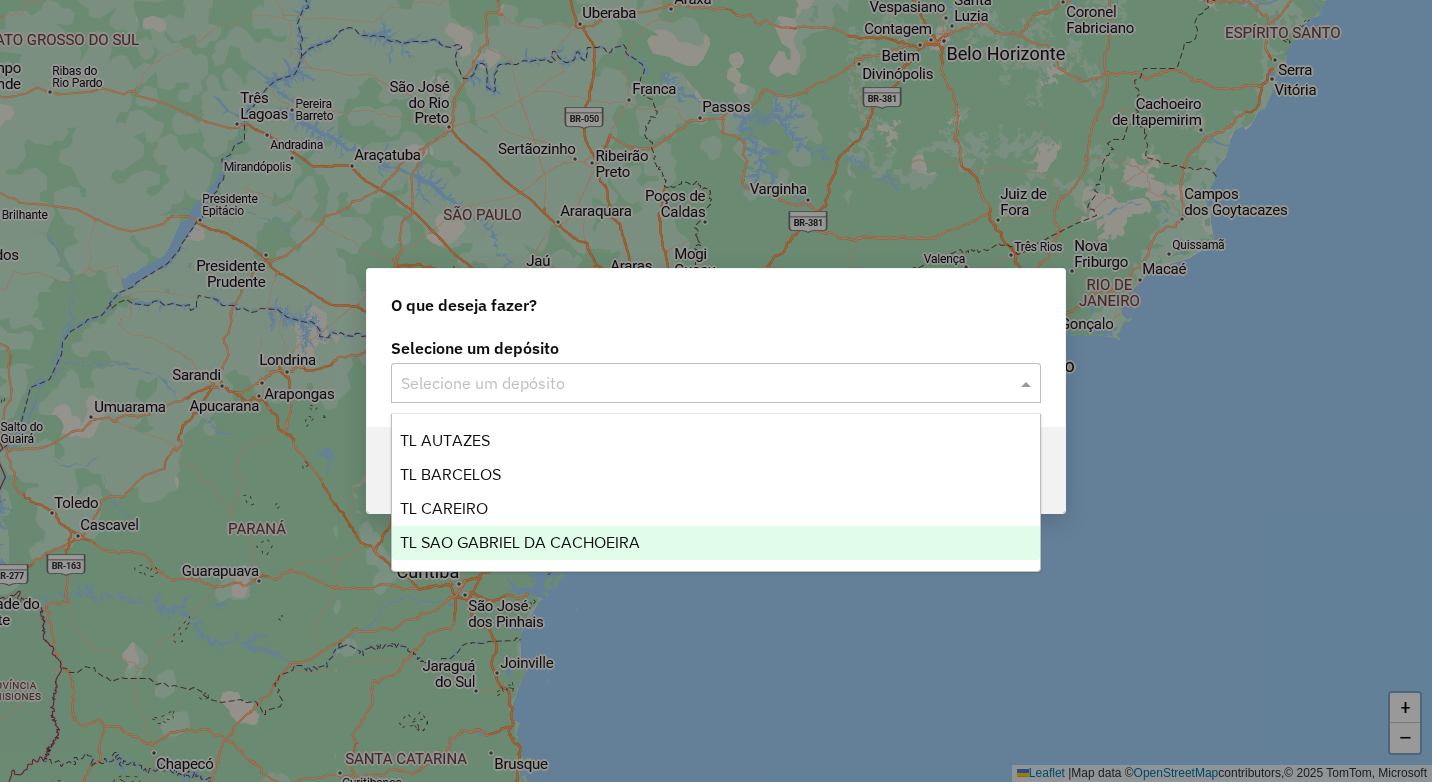 click on "TL SAO GABRIEL DA CACHOEIRA" at bounding box center (520, 542) 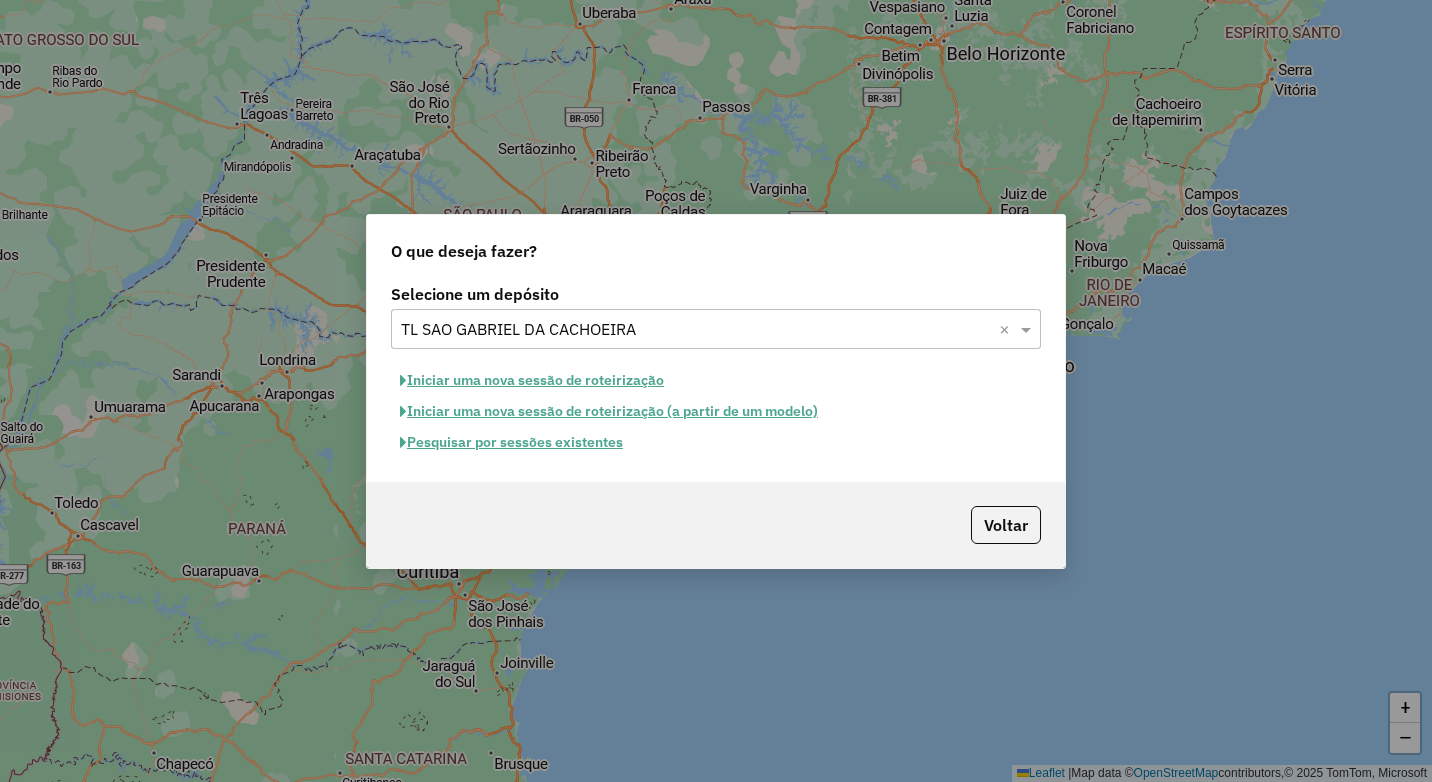 click on "Iniciar uma nova sessão de roteirização" 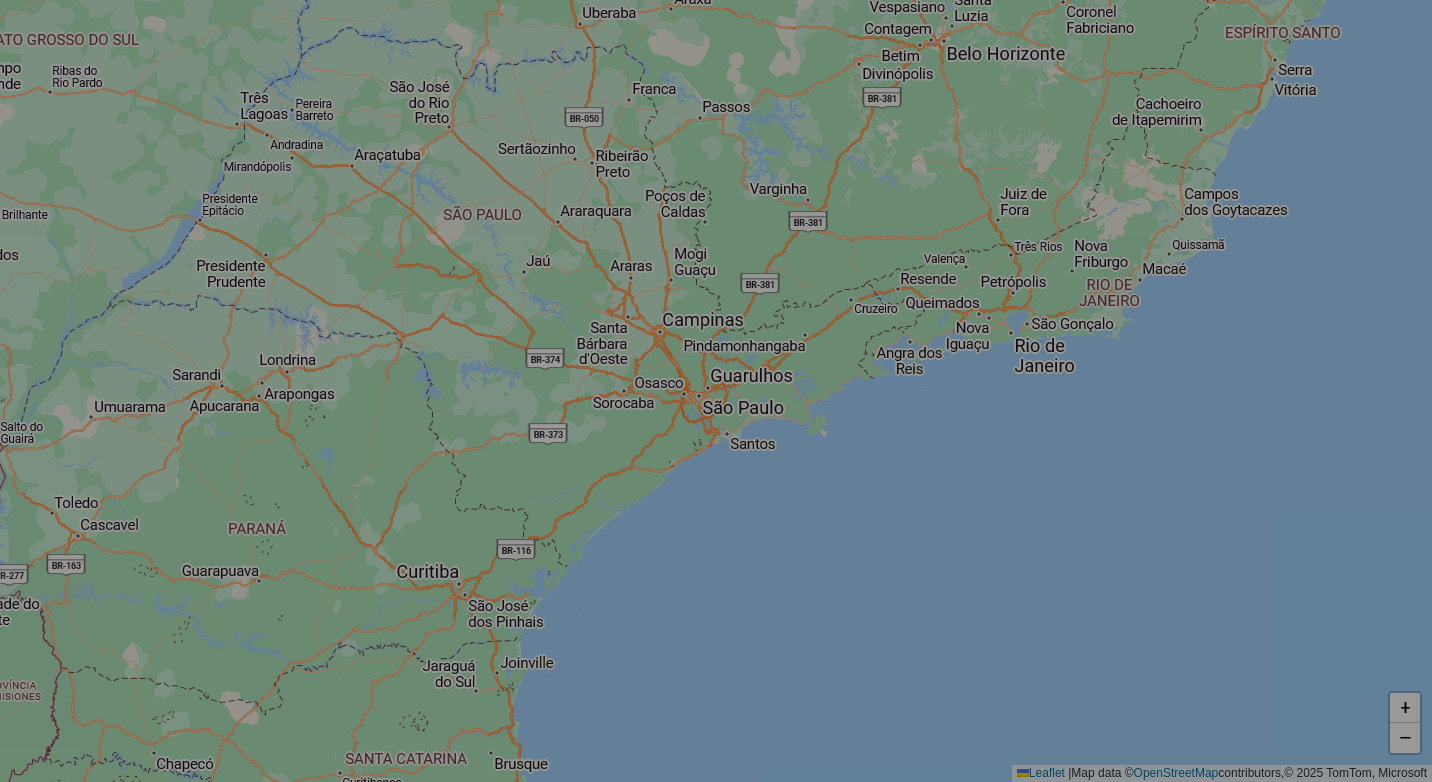 select on "*" 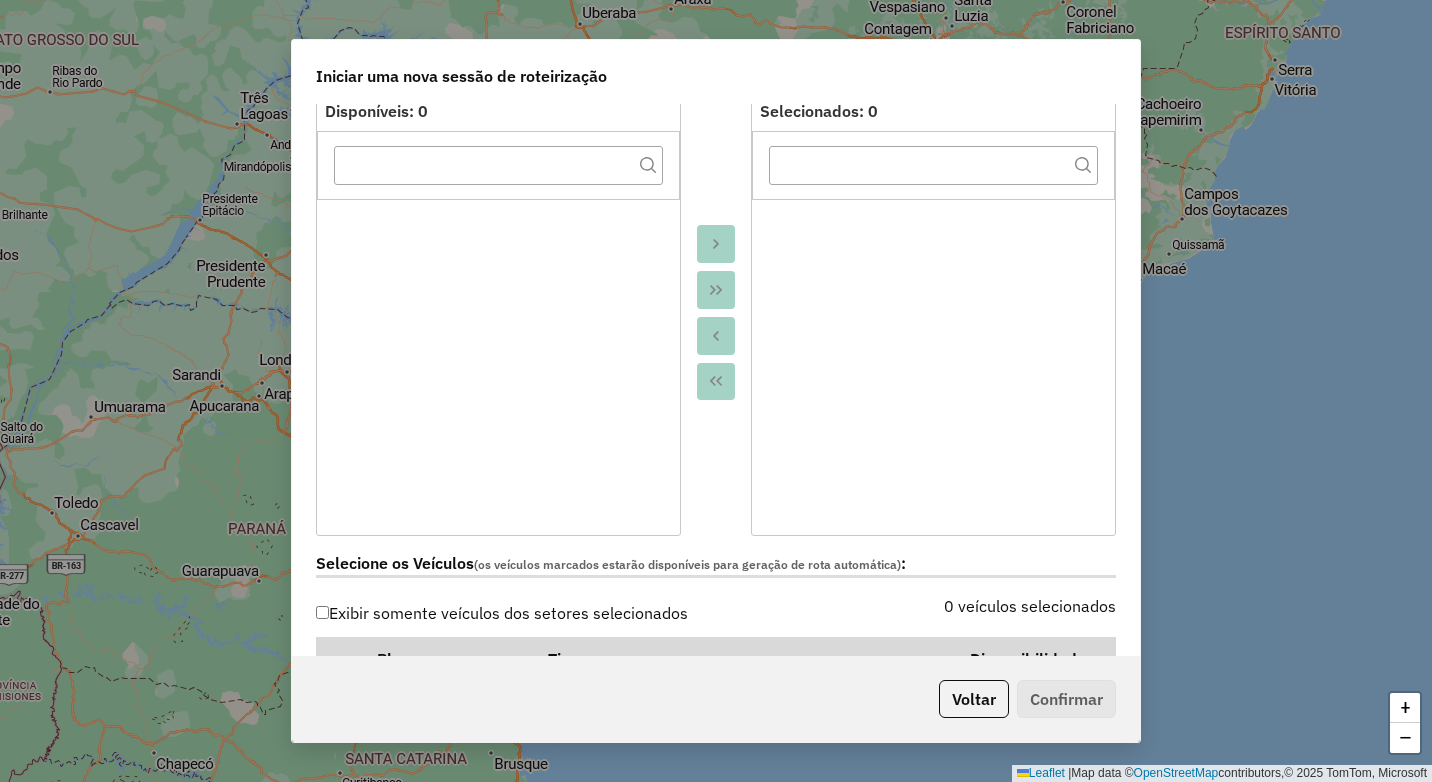scroll, scrollTop: 400, scrollLeft: 0, axis: vertical 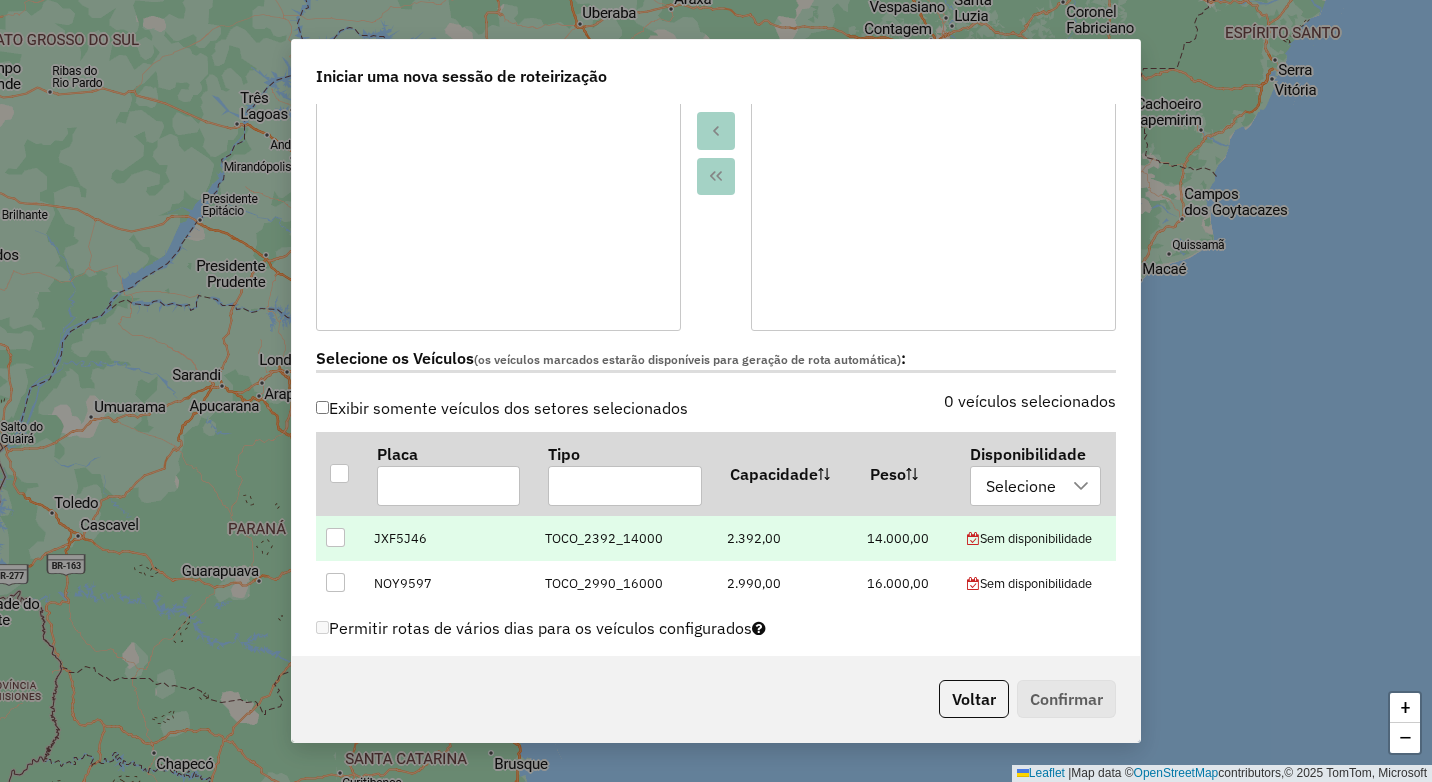 click at bounding box center [335, 537] 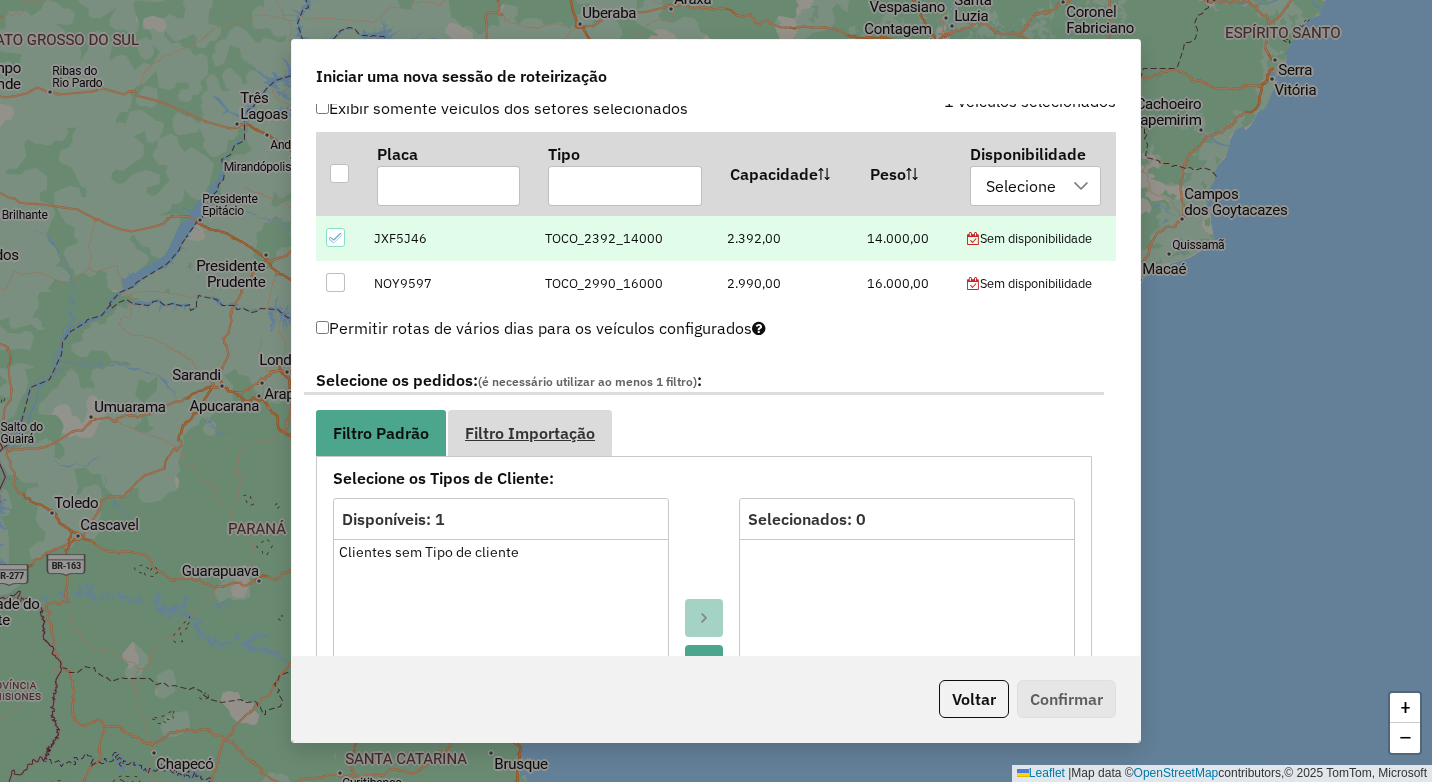 click on "Filtro Importação" at bounding box center (530, 433) 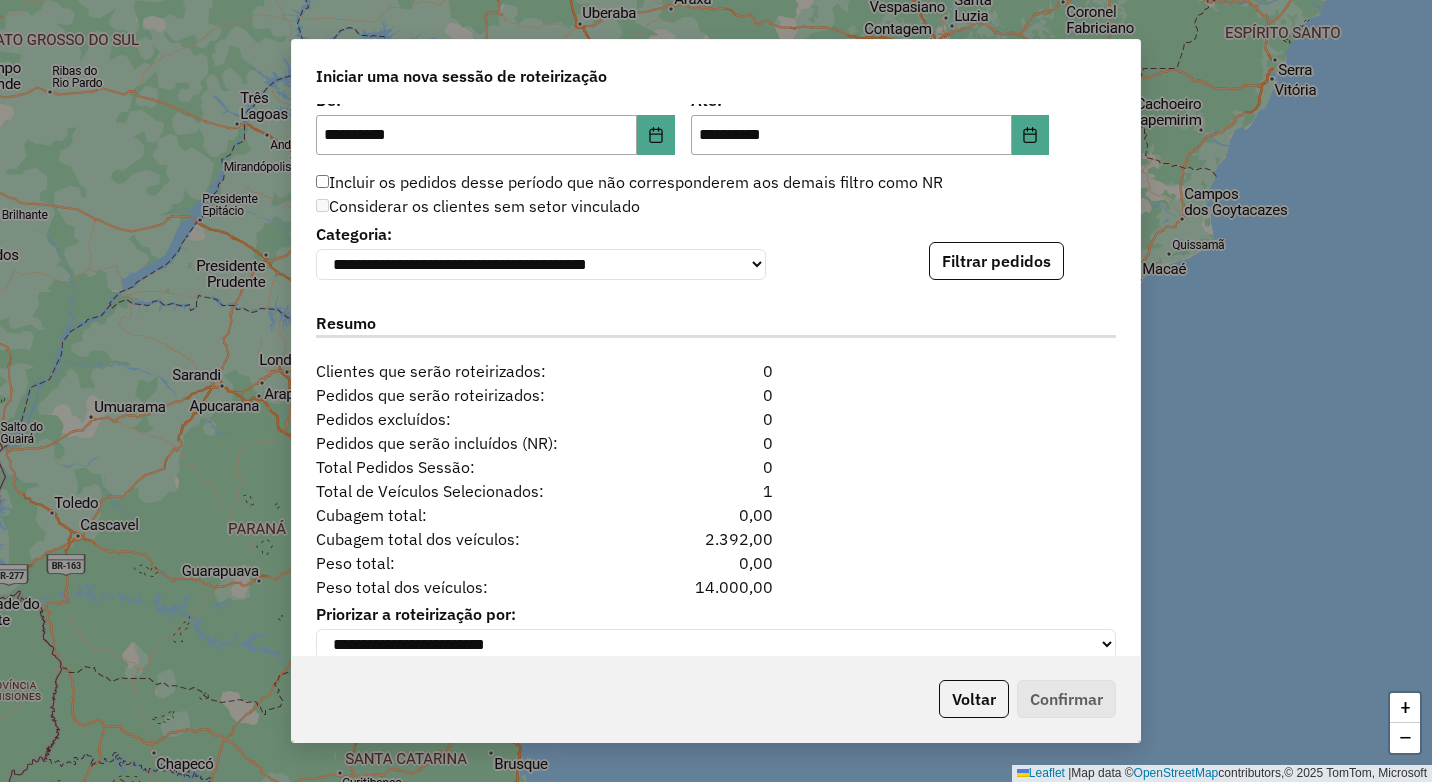 scroll, scrollTop: 1276, scrollLeft: 0, axis: vertical 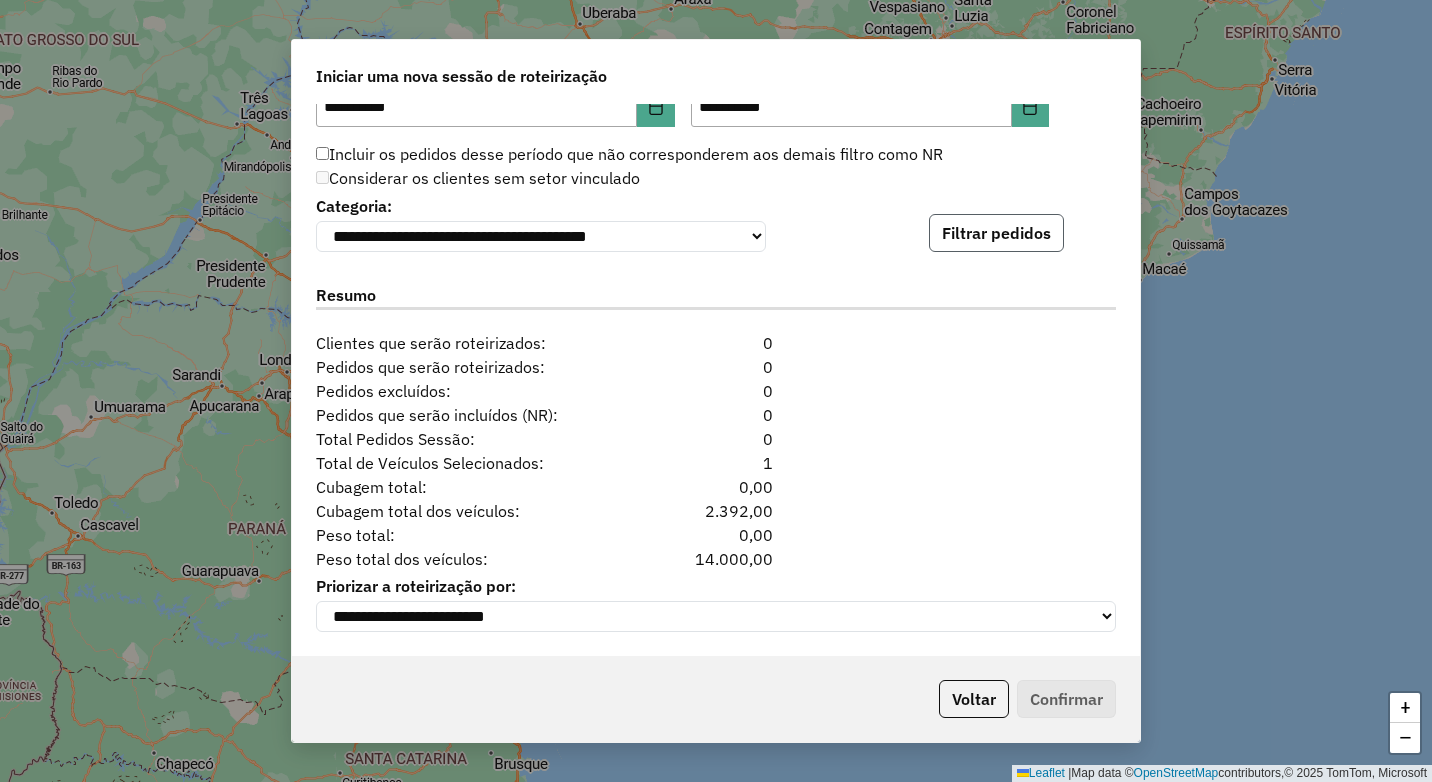click on "Filtrar pedidos" 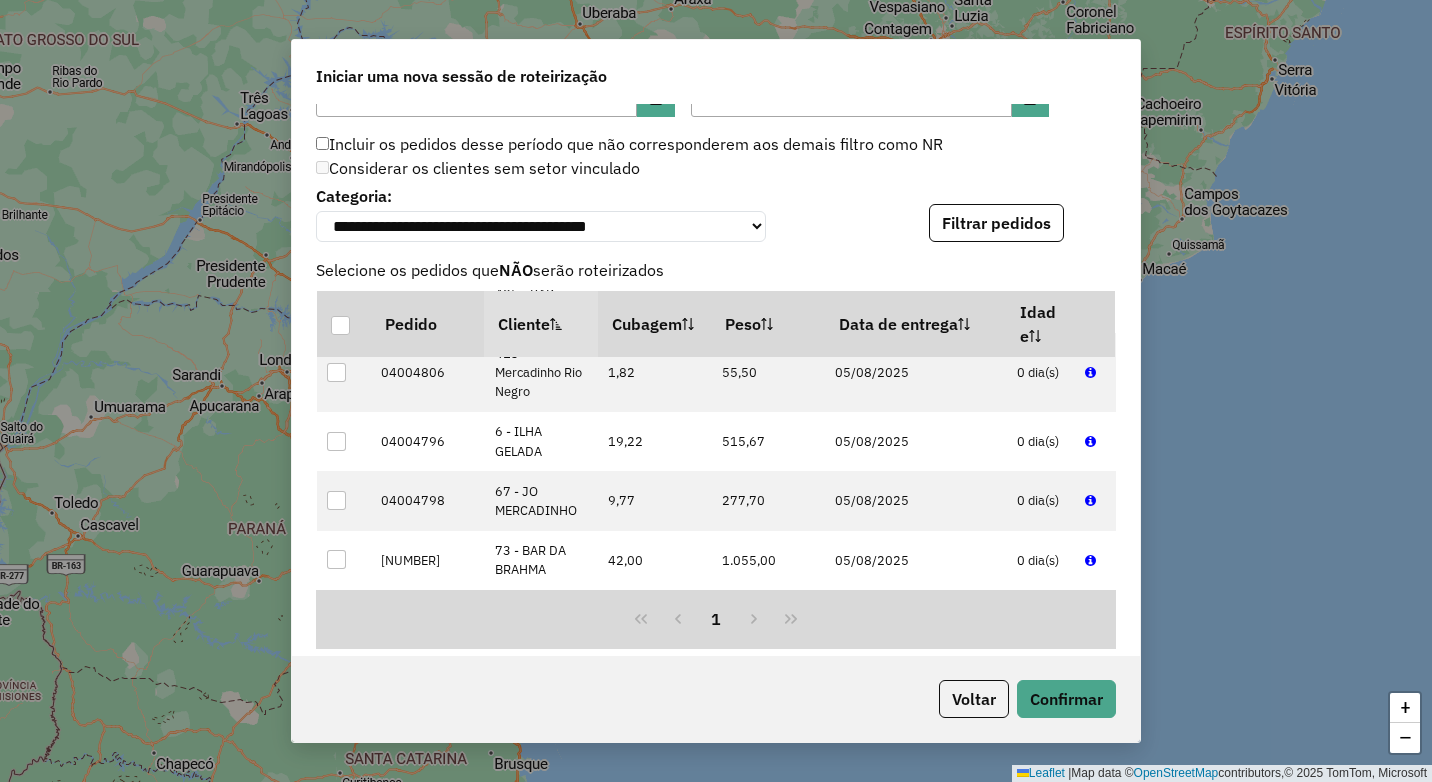 scroll, scrollTop: 700, scrollLeft: 0, axis: vertical 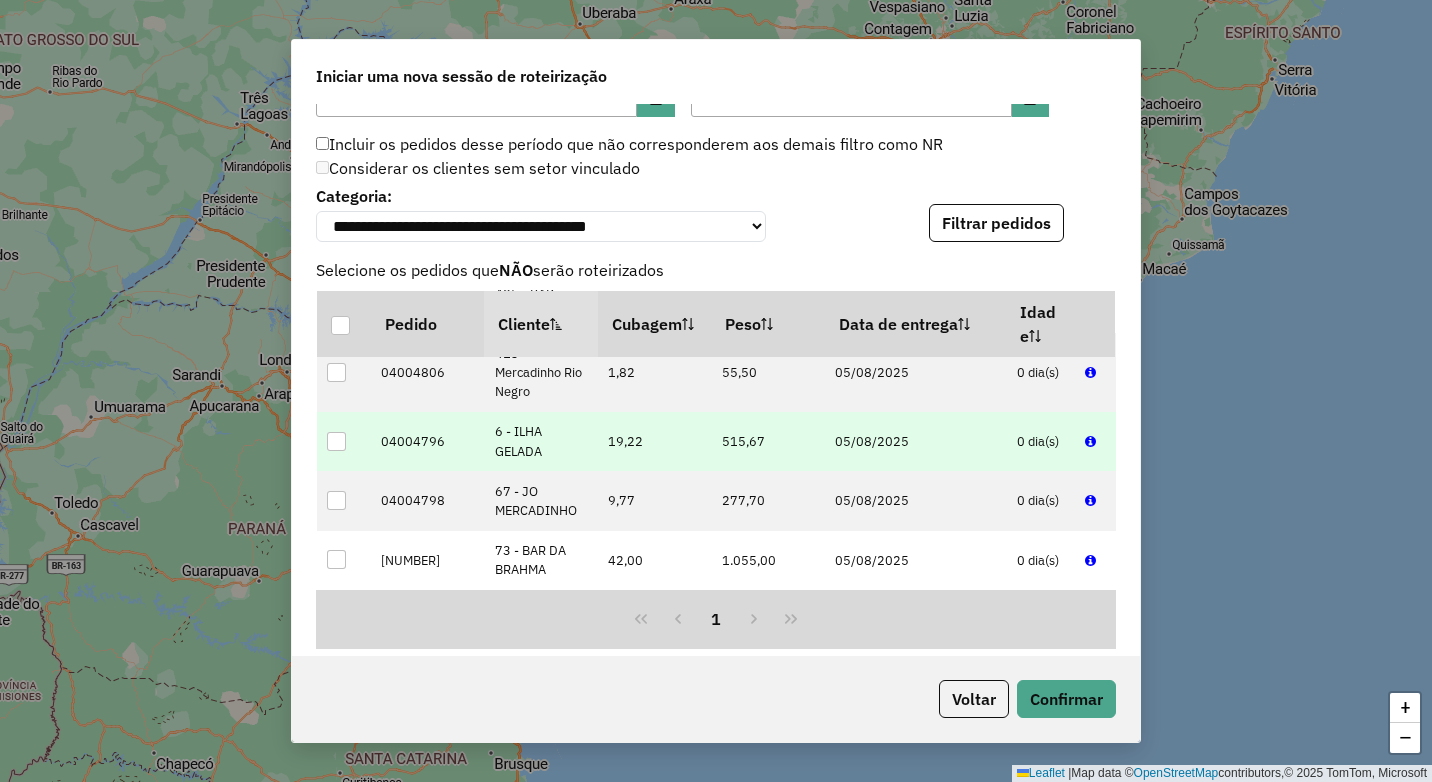 click at bounding box center [336, 441] 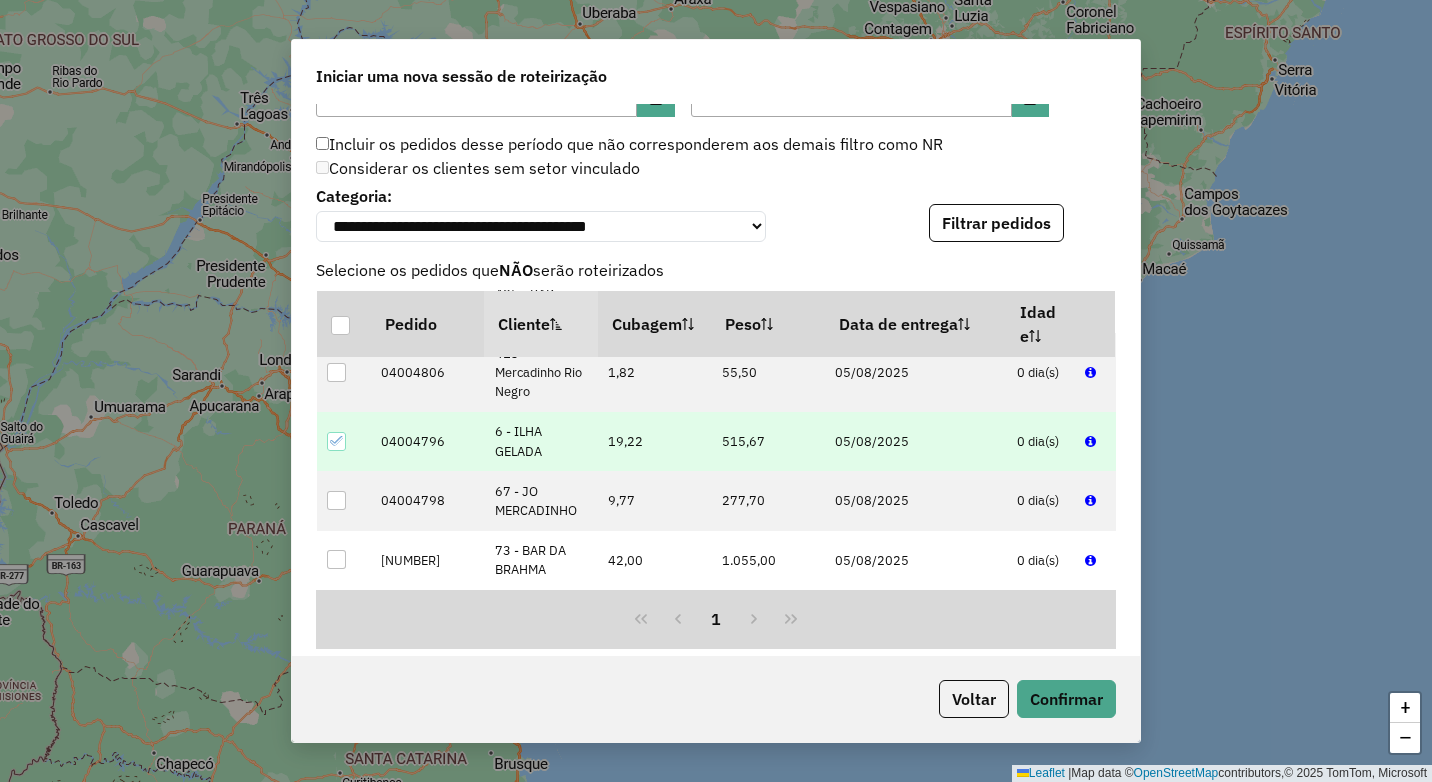 scroll, scrollTop: 715, scrollLeft: 0, axis: vertical 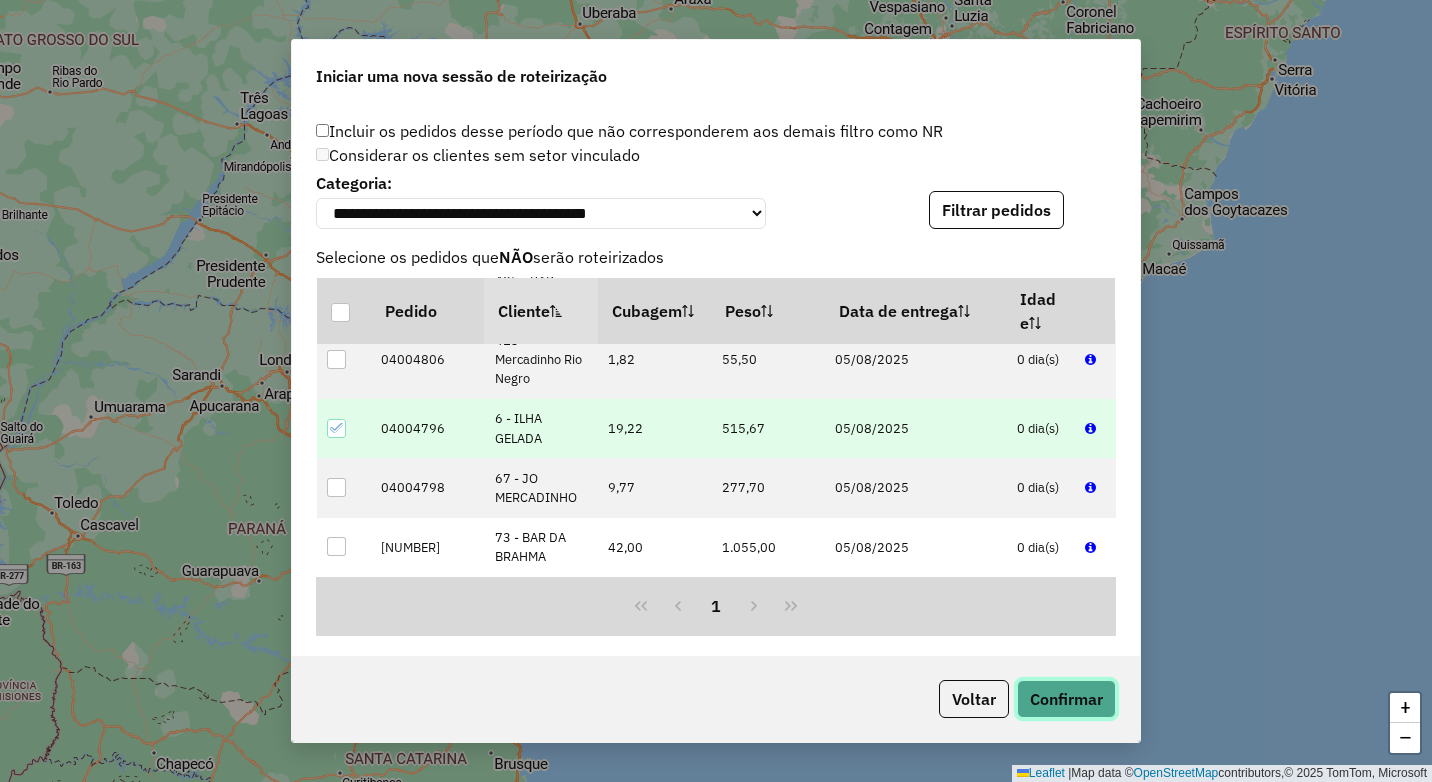 click on "Confirmar" 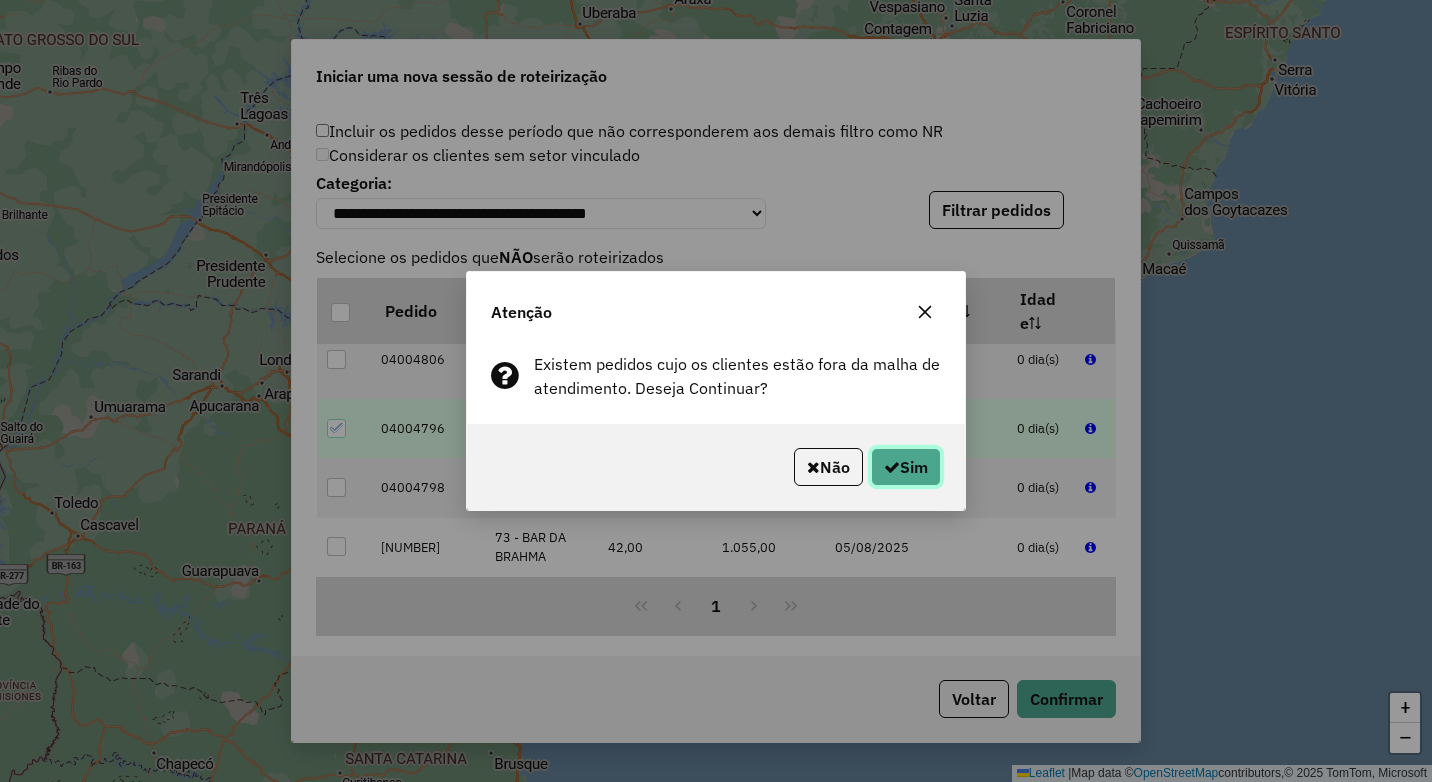 click on "Sim" 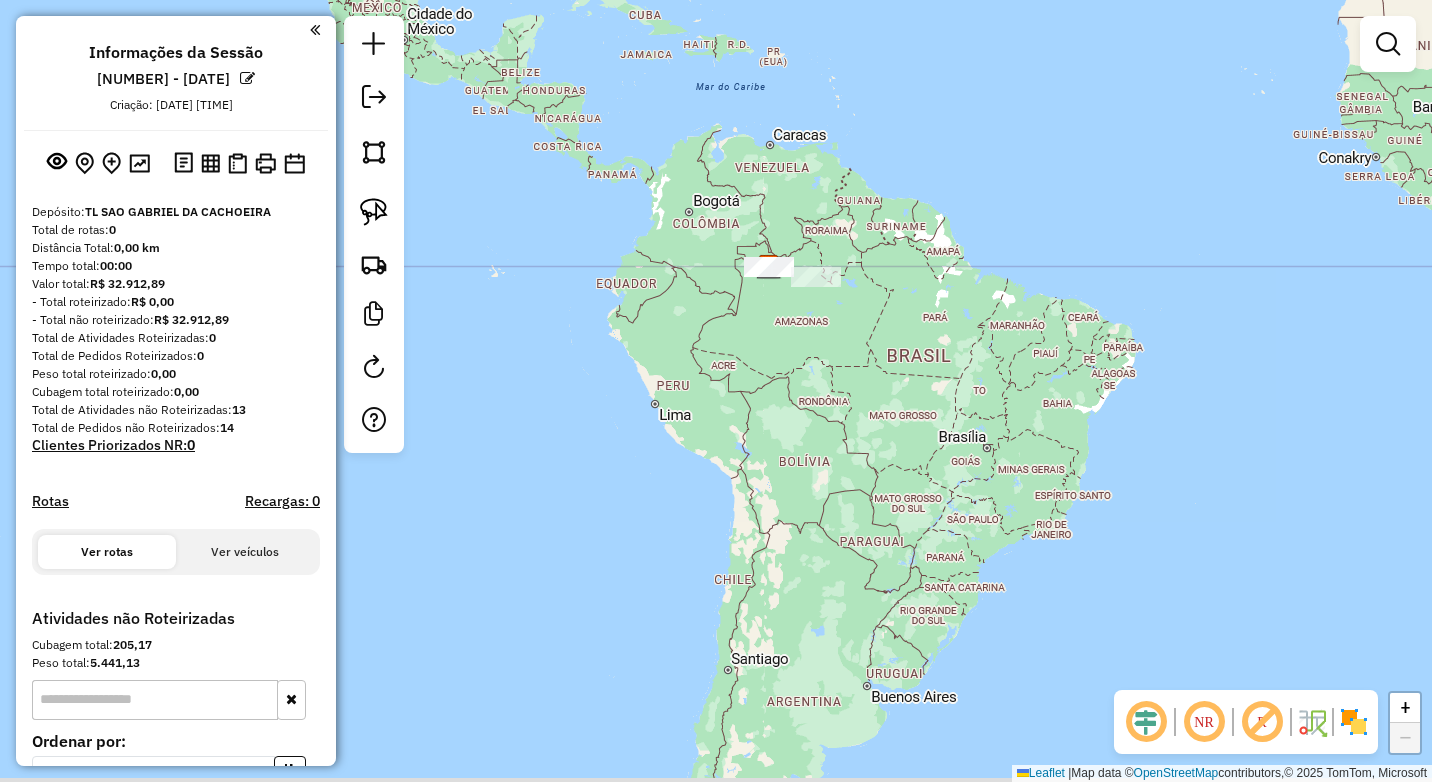drag, startPoint x: 1147, startPoint y: 540, endPoint x: 832, endPoint y: 309, distance: 390.6226 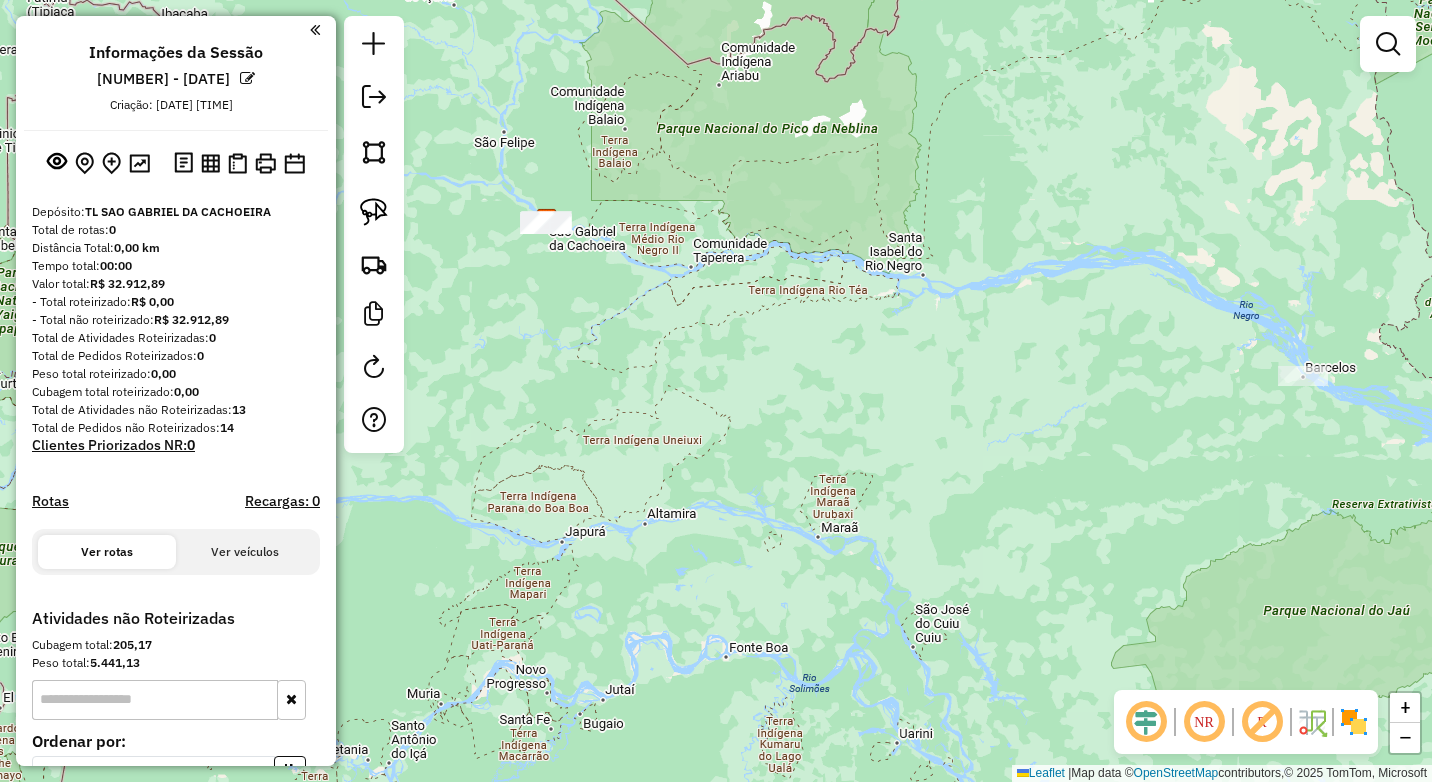 drag, startPoint x: 667, startPoint y: 184, endPoint x: 1126, endPoint y: 667, distance: 666.3107 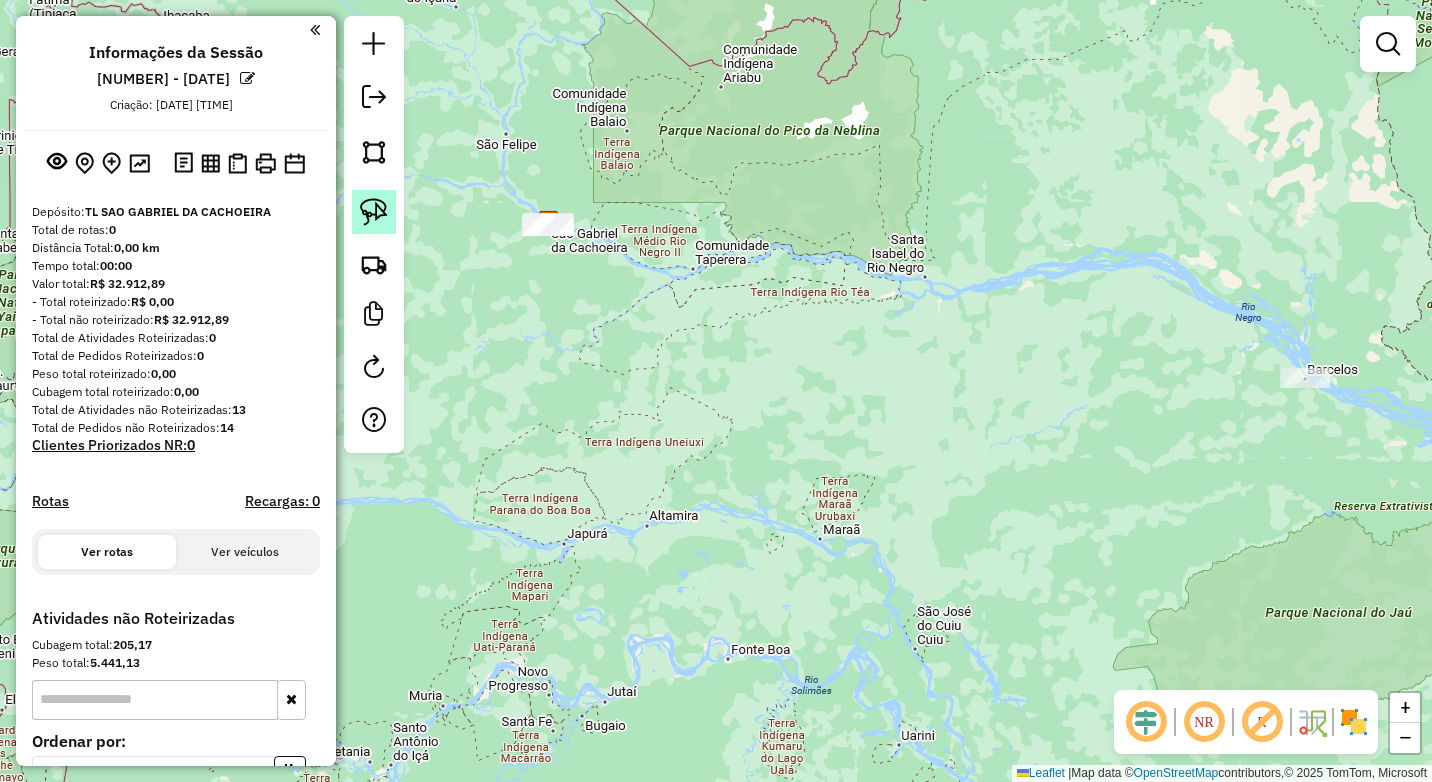 click 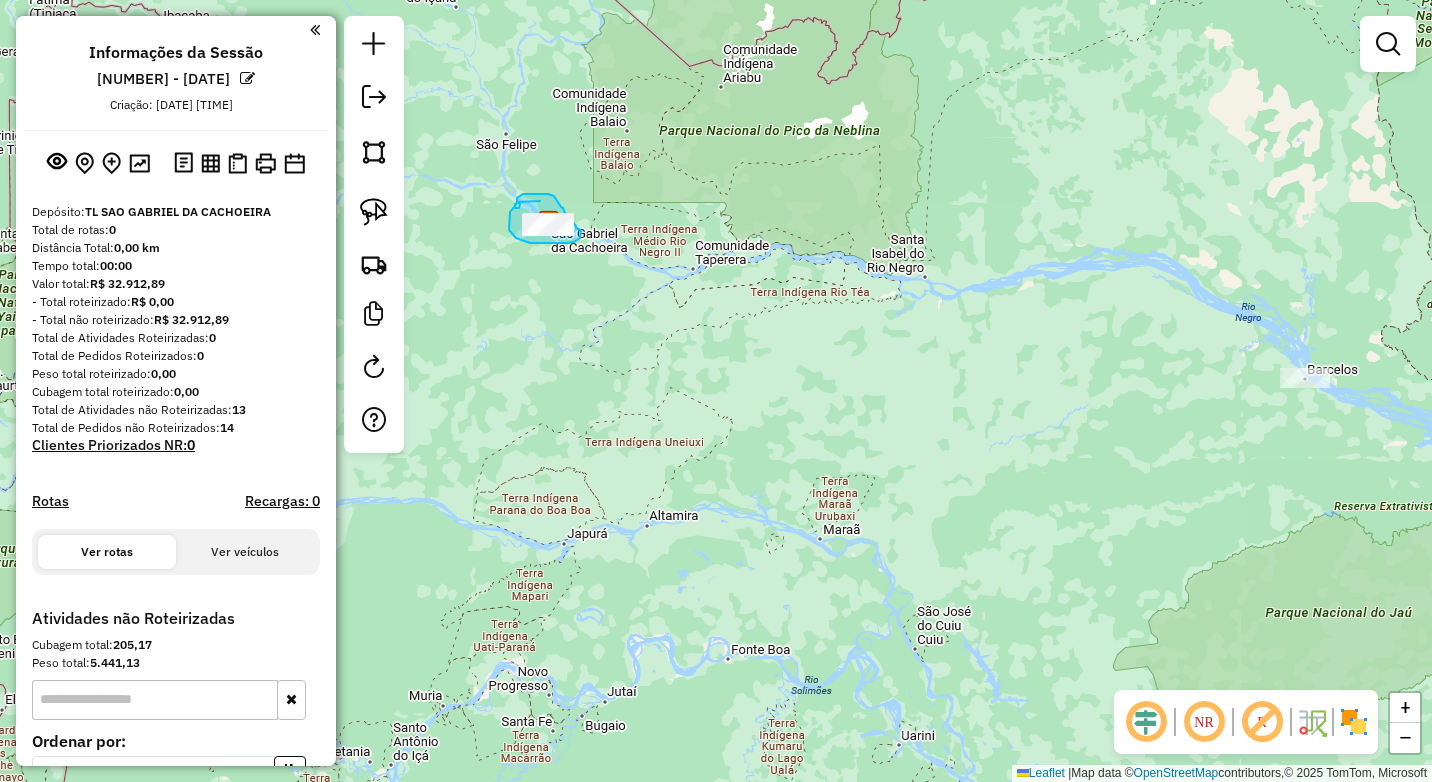 drag, startPoint x: 540, startPoint y: 201, endPoint x: 518, endPoint y: 202, distance: 22.022715 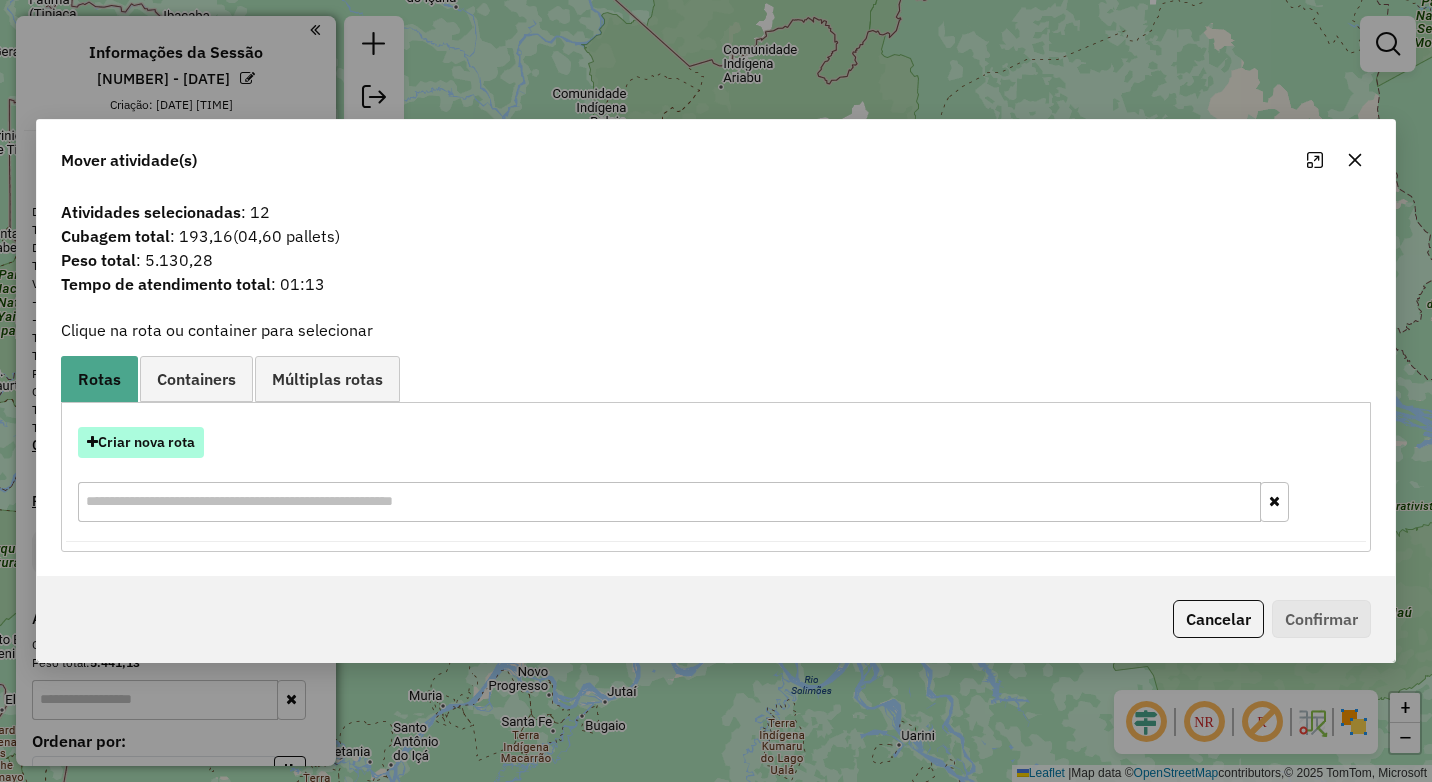 click on "Criar nova rota" at bounding box center (141, 442) 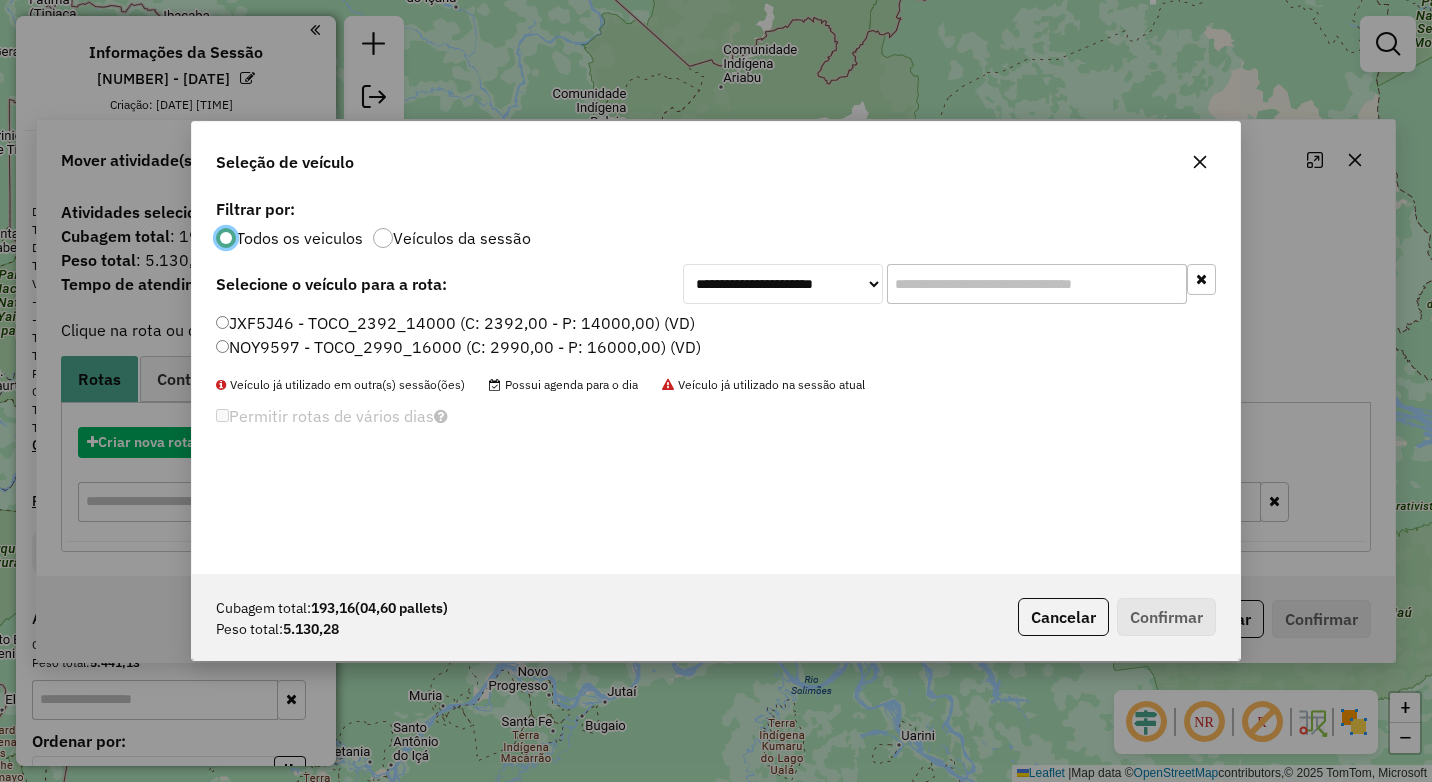 scroll, scrollTop: 11, scrollLeft: 6, axis: both 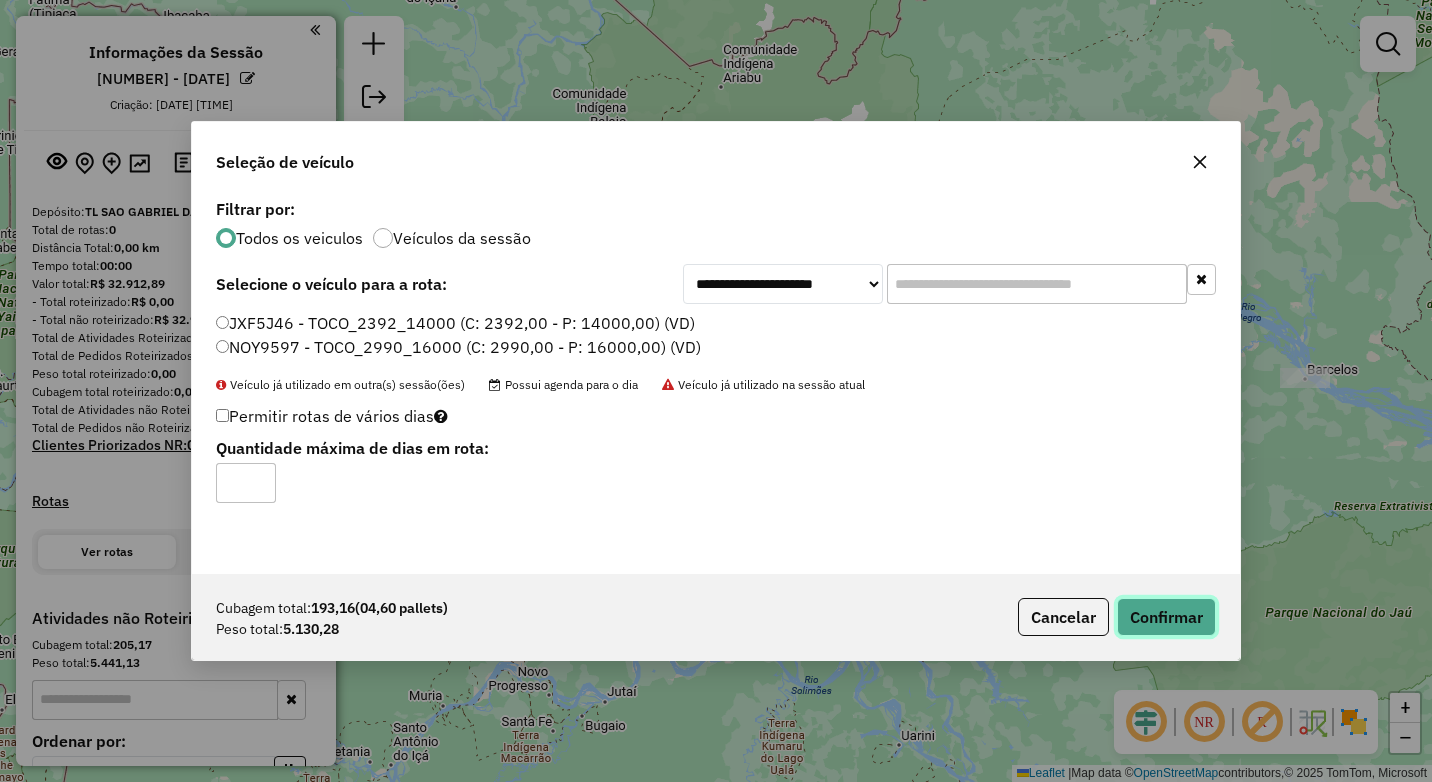 click on "Confirmar" 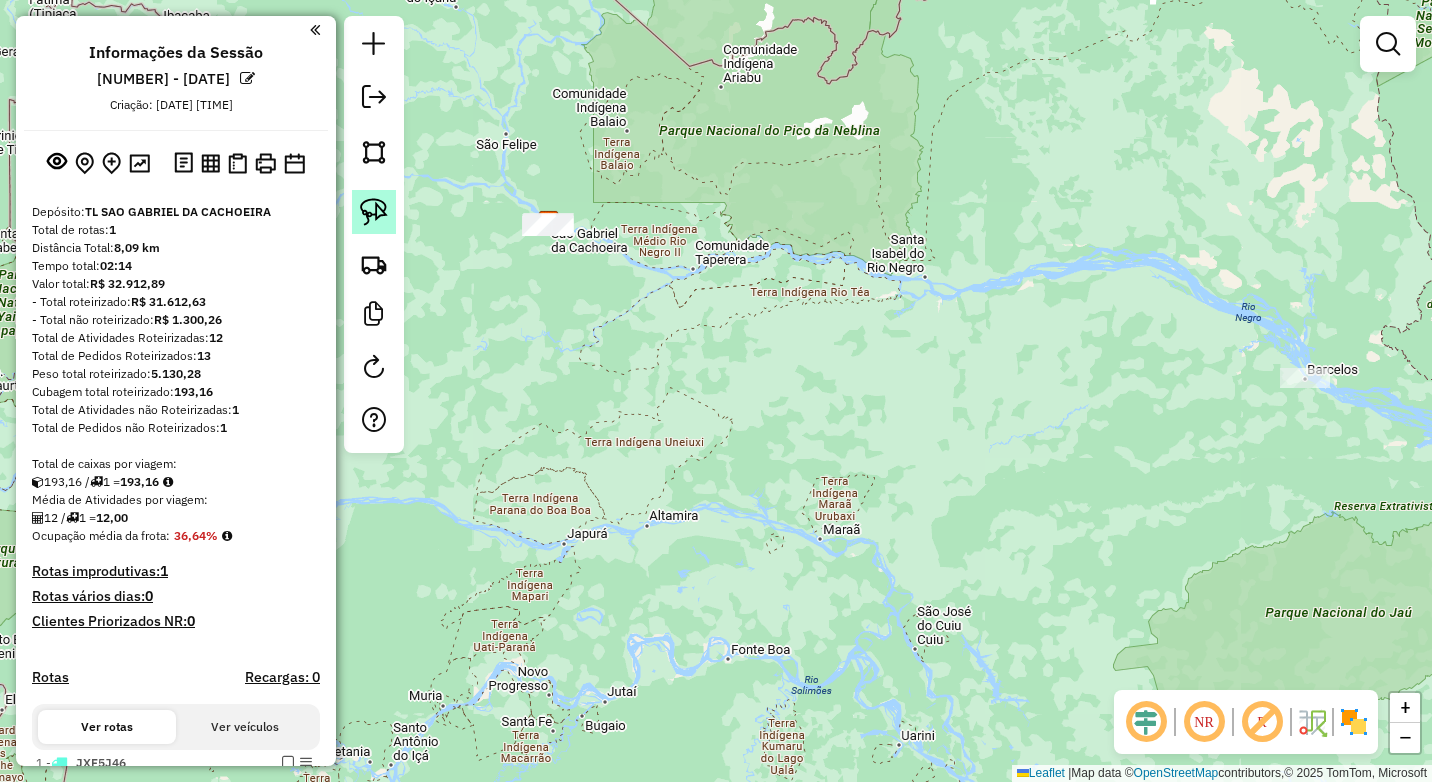 click 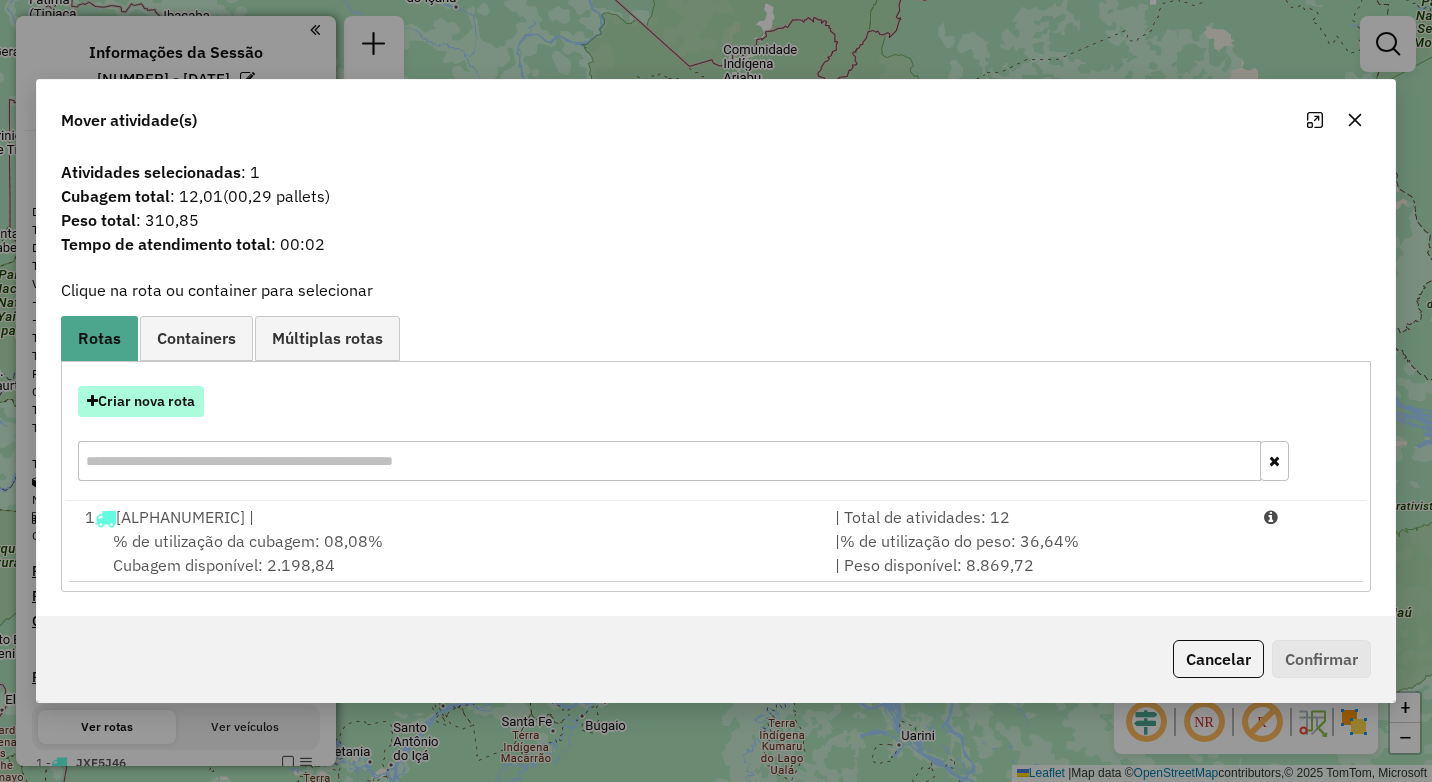 click on "Criar nova rota" at bounding box center (141, 401) 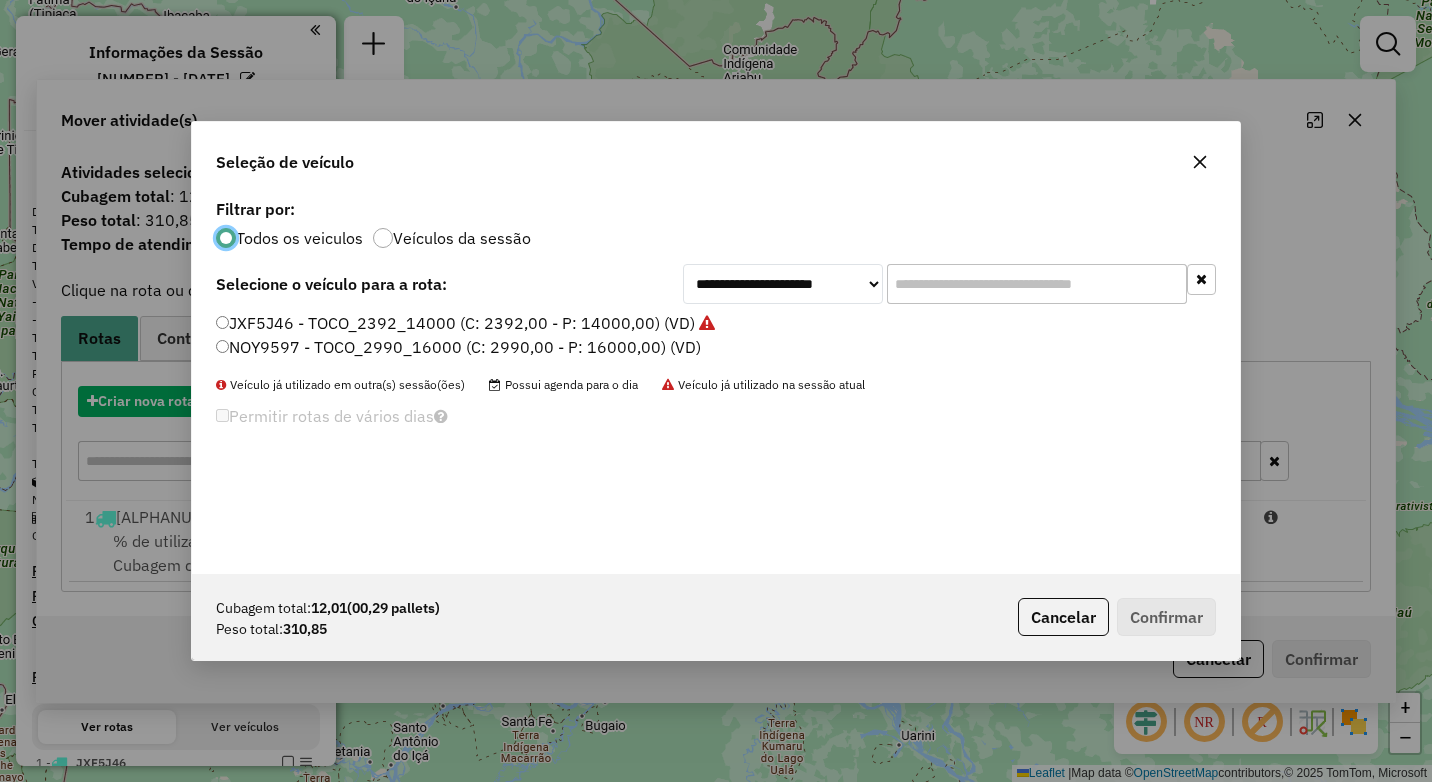 scroll, scrollTop: 11, scrollLeft: 6, axis: both 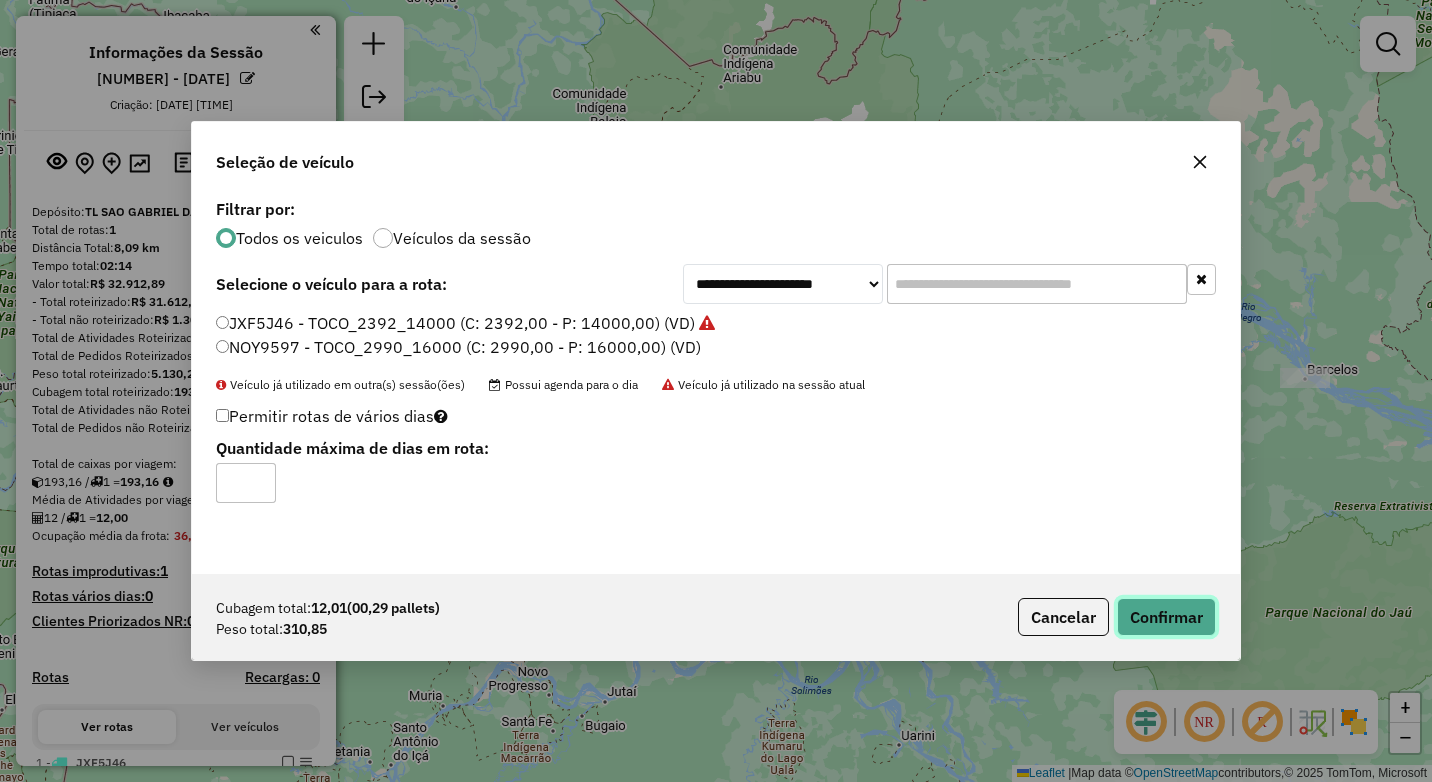 click on "Confirmar" 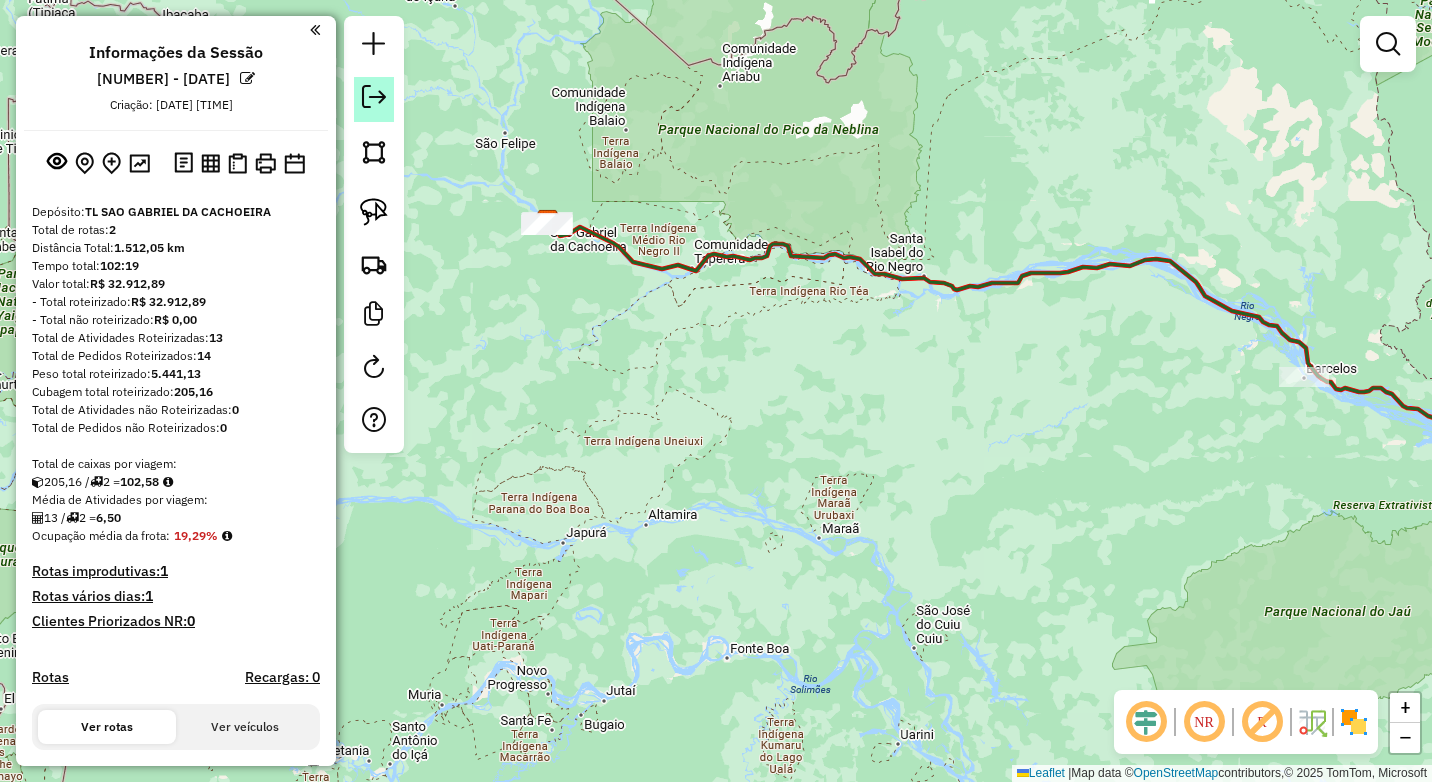 click 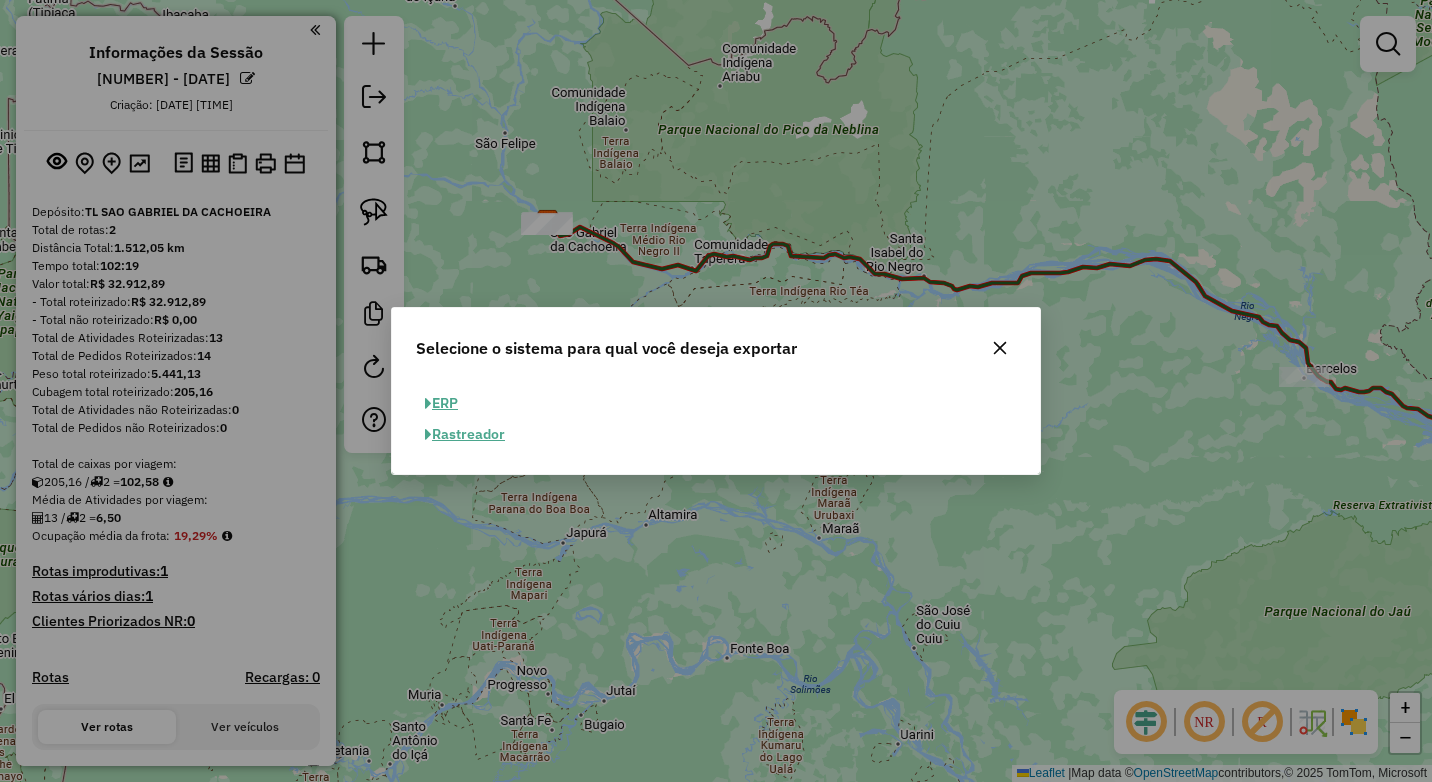 click on "ERP" 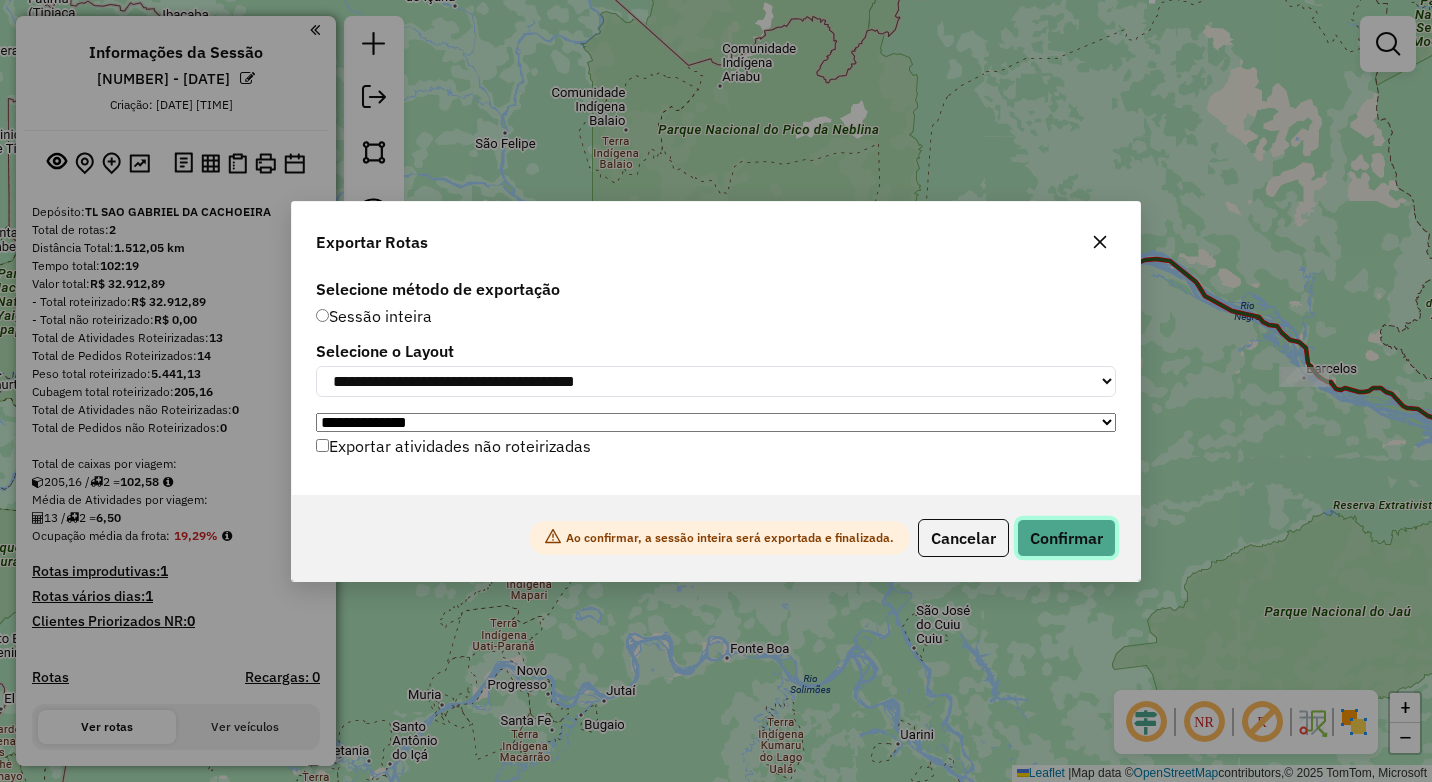 click on "Confirmar" 